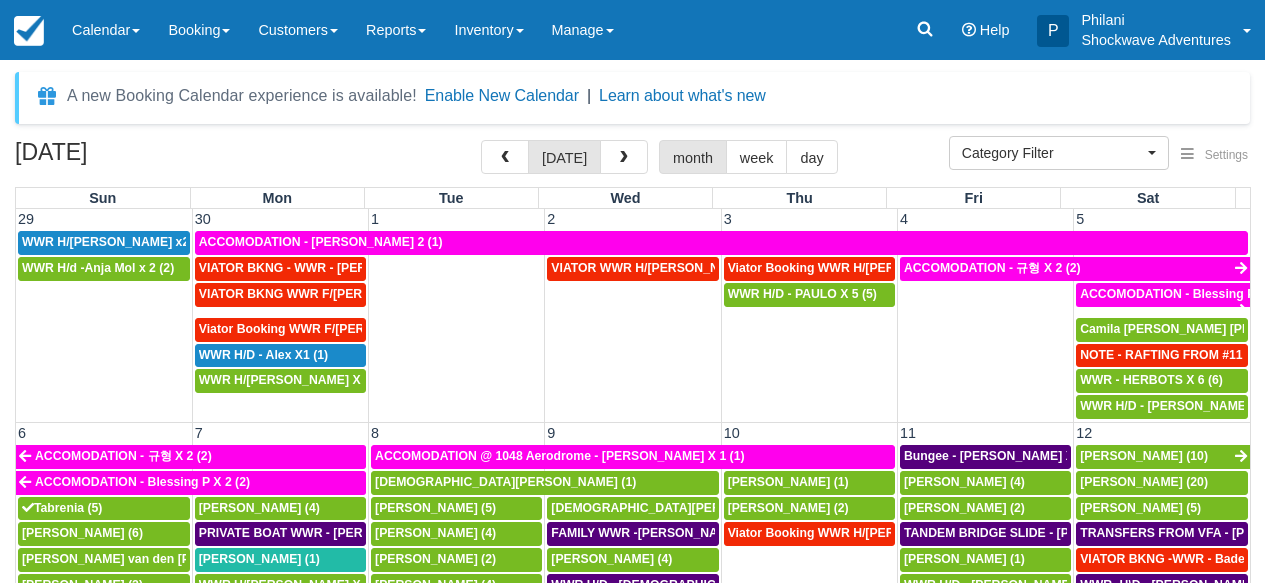 select 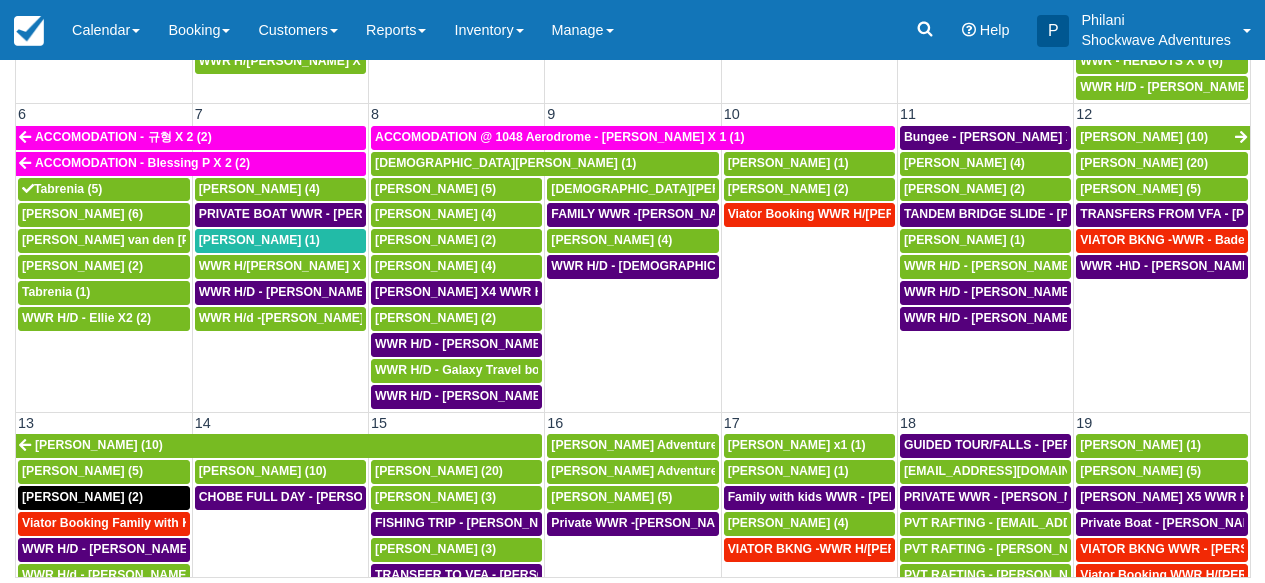 scroll, scrollTop: 319, scrollLeft: 0, axis: vertical 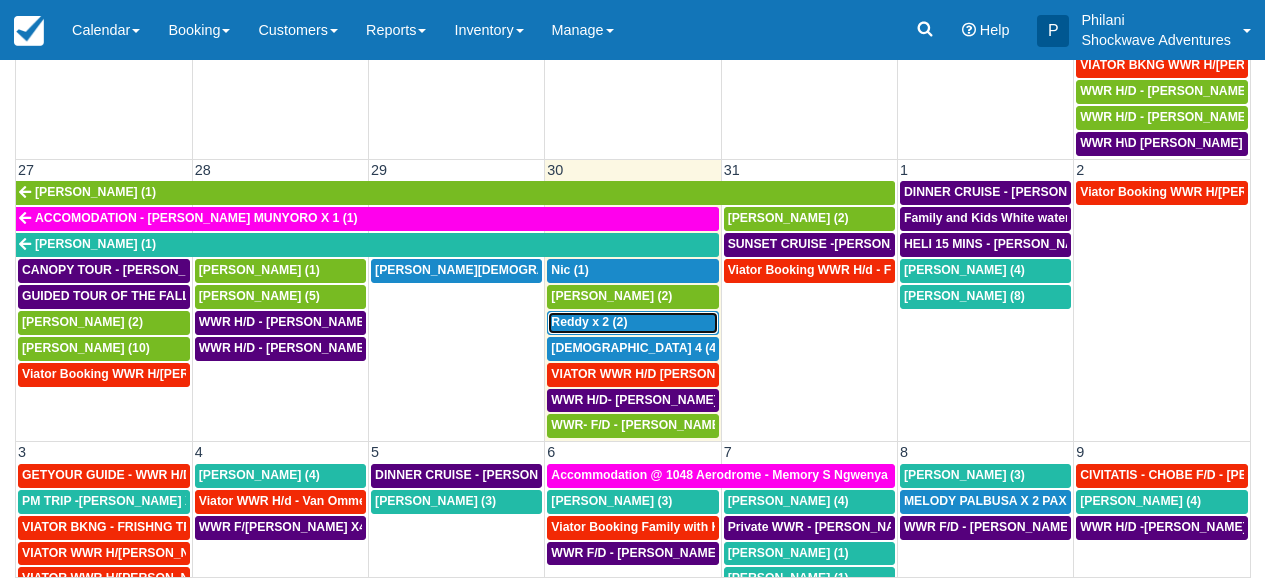 click on "Reddy x 2 (2)" at bounding box center (632, 323) 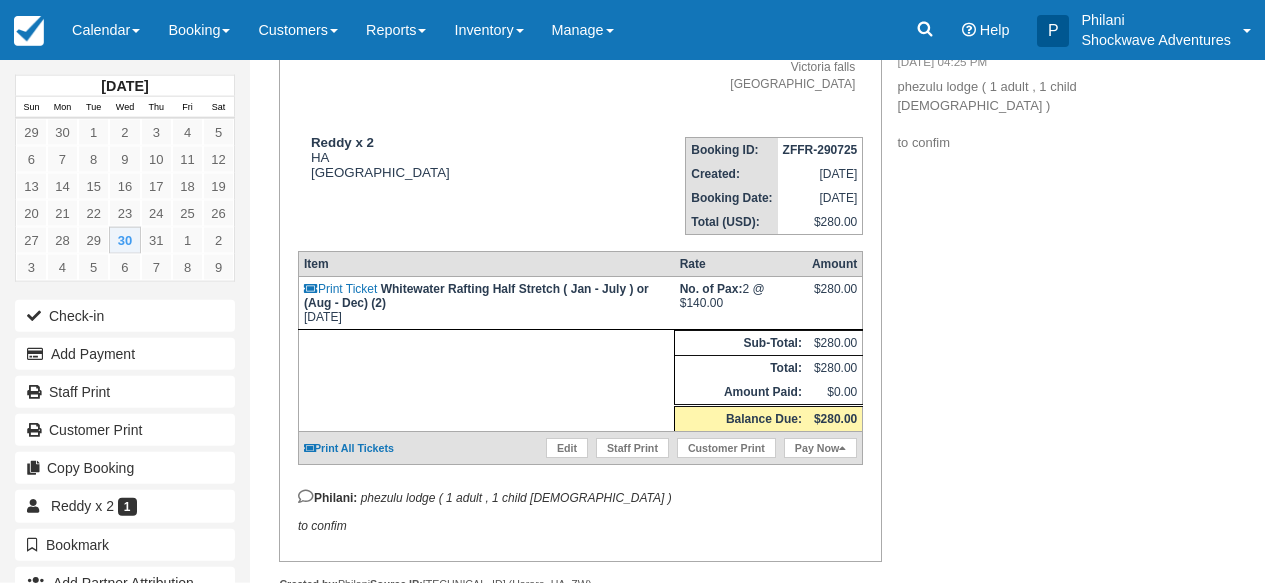 scroll, scrollTop: 224, scrollLeft: 0, axis: vertical 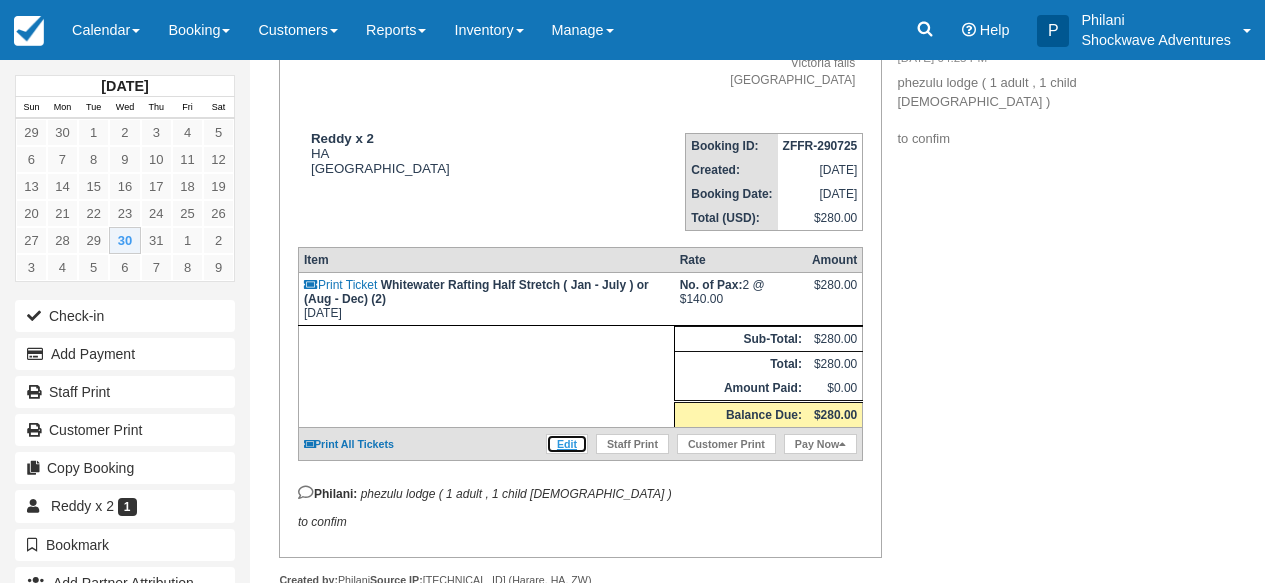 click on "Edit" at bounding box center [567, 444] 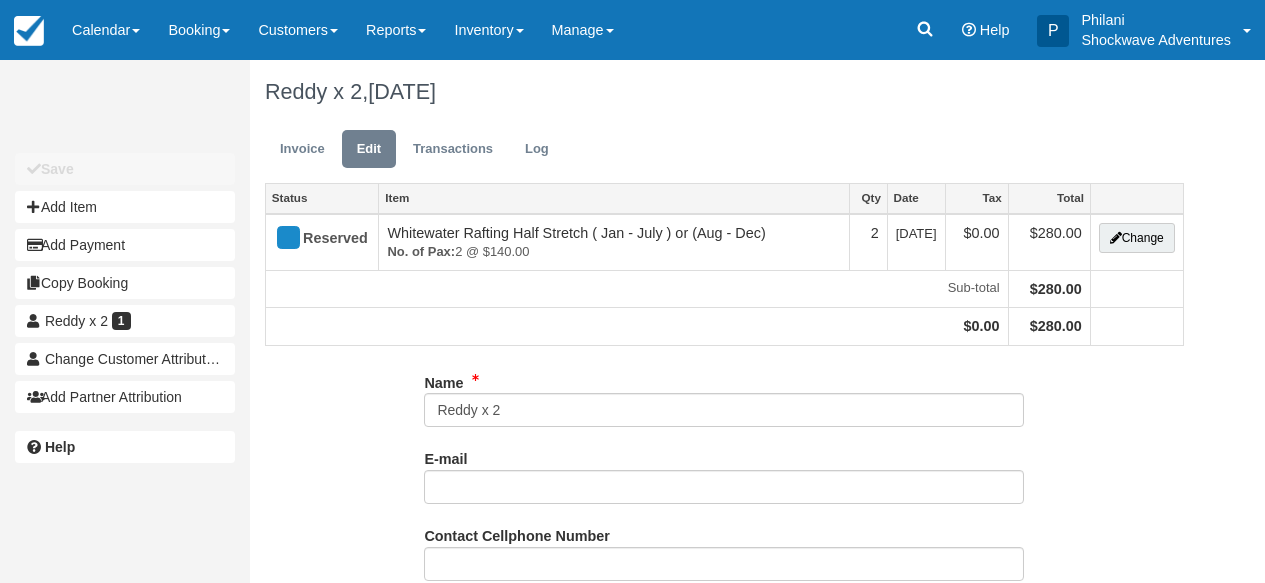 scroll, scrollTop: 0, scrollLeft: 0, axis: both 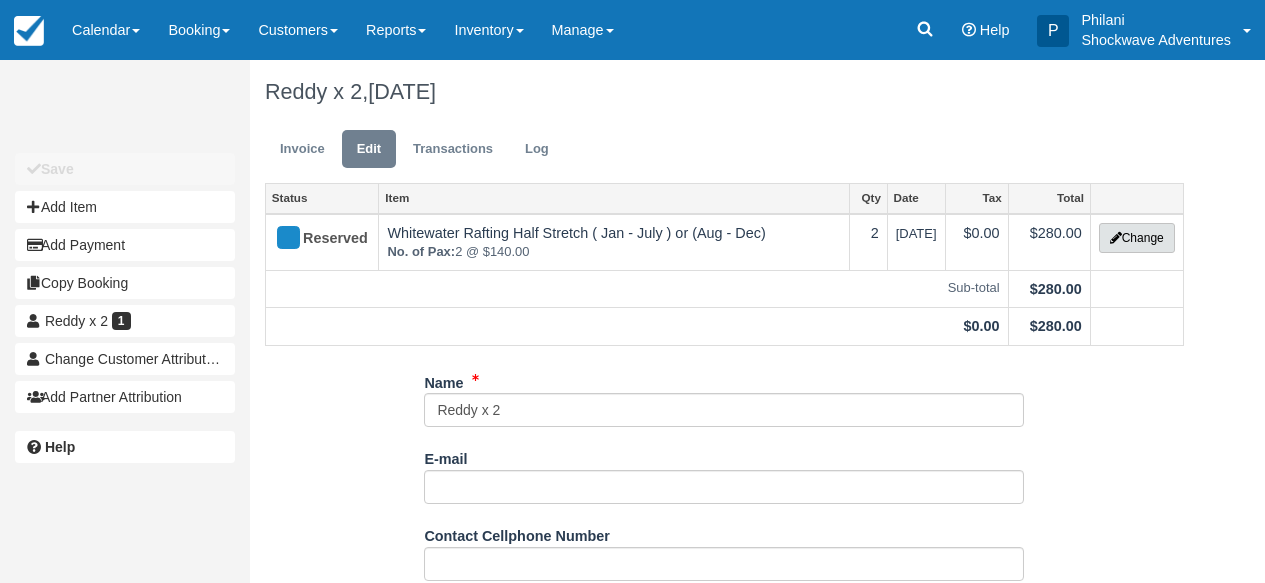 click on "Change" at bounding box center (1137, 238) 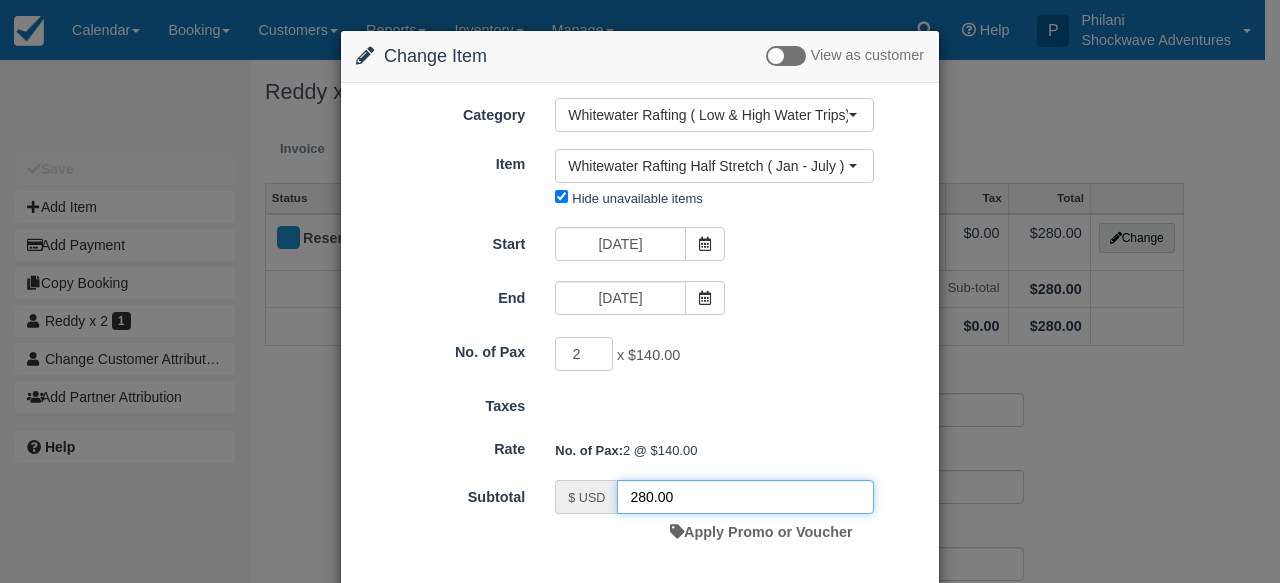 click on "280.00" at bounding box center [745, 497] 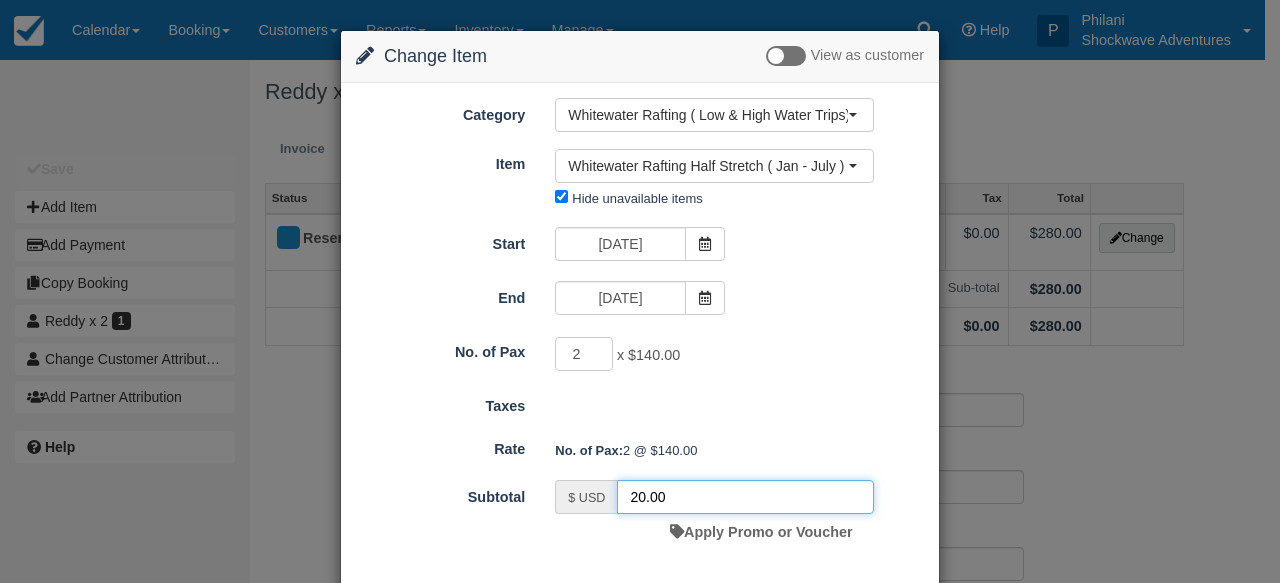 type on "20.00" 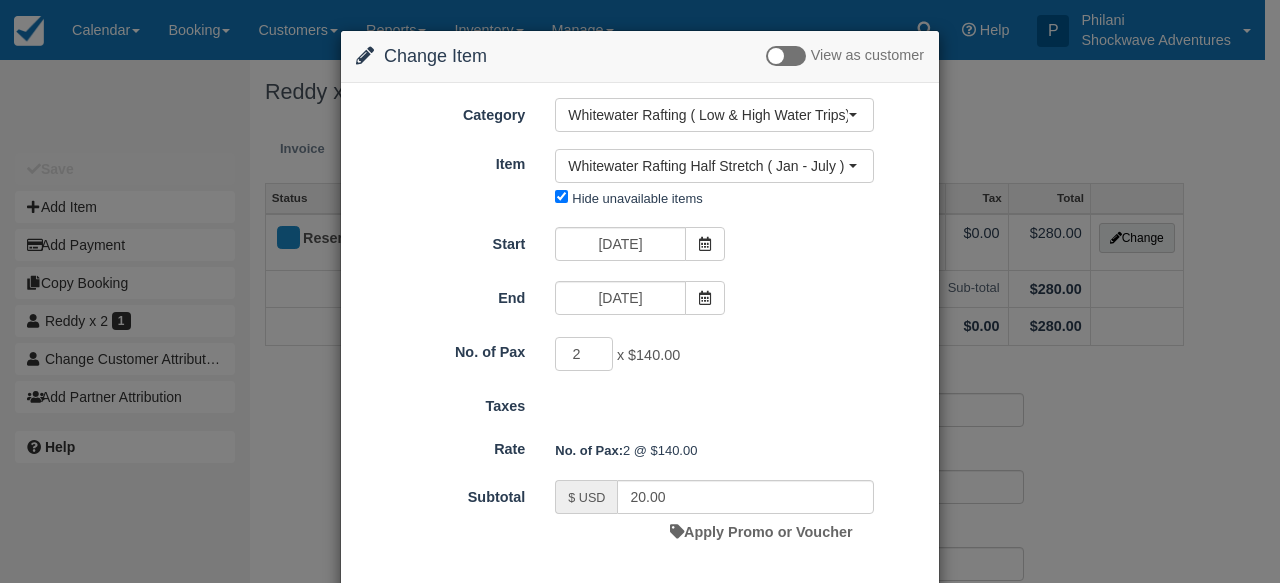 click on "Change Item
Add Item
View as customer
Category
Whitewater Rafting ( Low & High Water Trips)   Whitewater Rafting ( Low & High Water Trips) Multi Day Whitewater Rafting (Aug - Dec) Raft Float Trip Safari Tours & Cruises Sunset Cruise Accommodation & Safari Tour Packages Private Tours Luxury Packages Tour around Zim/Zambia/ Bots/Nam Flights Above Falls Activity Packages Miscellenous Whitewater Rafting ( Low Water Stretch Aug - Dec ) Rest Of The Tours Transfers Vic Falls Tours Devil`s Pool & Devils Delight Restaurants Gorge & Bridge Activities Merchandise African Craft 2.5 & 5 Days Whitewater Rafting 5 Days Rafting Special Offer 5 Days Rafting Special Offer 5 Days Rafting Special Offer 5 Days Rafting Special Offer 5 Days Whitewater Rafting Accommodation Daily Reminder All Tours Staff Only" at bounding box center (640, 291) 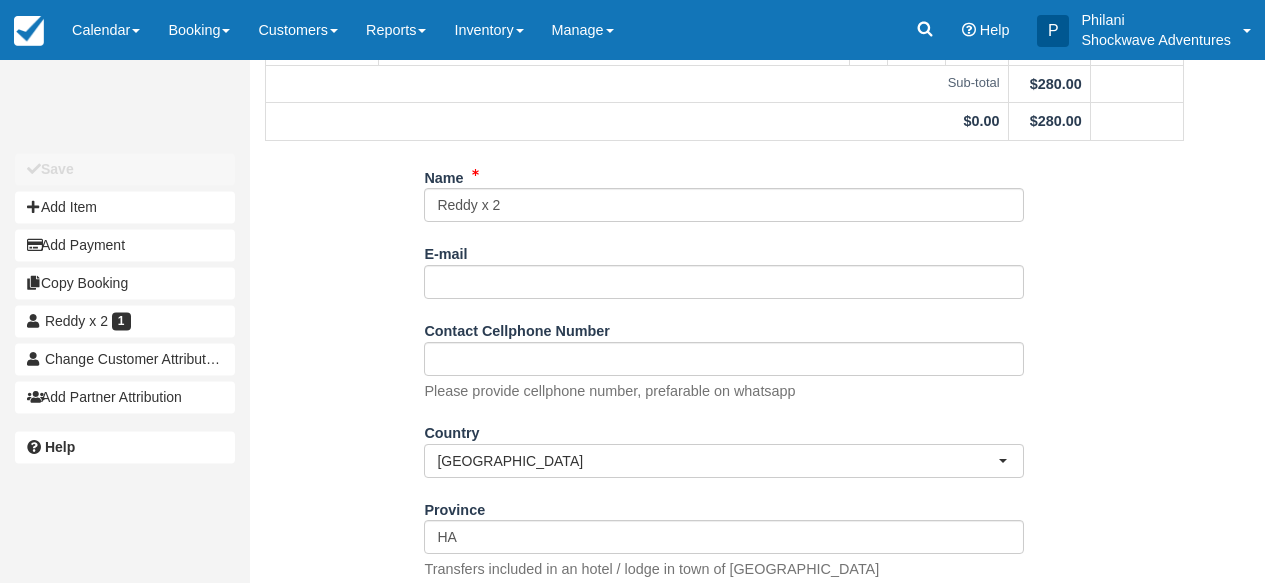 scroll, scrollTop: 48, scrollLeft: 0, axis: vertical 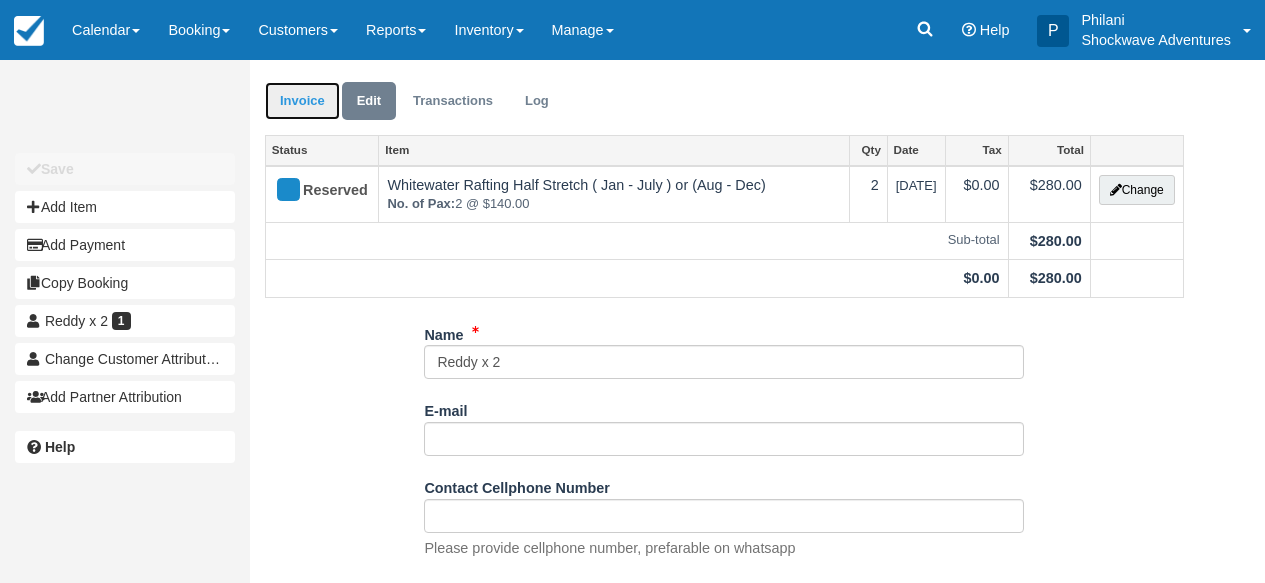 click on "Invoice" at bounding box center (302, 101) 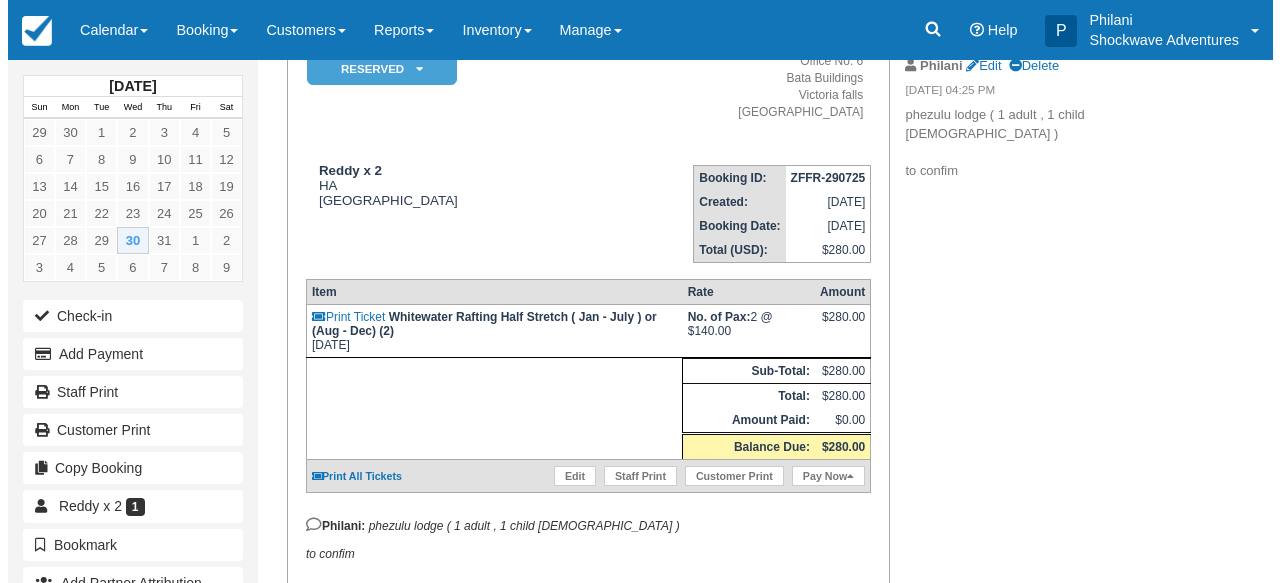 scroll, scrollTop: 176, scrollLeft: 0, axis: vertical 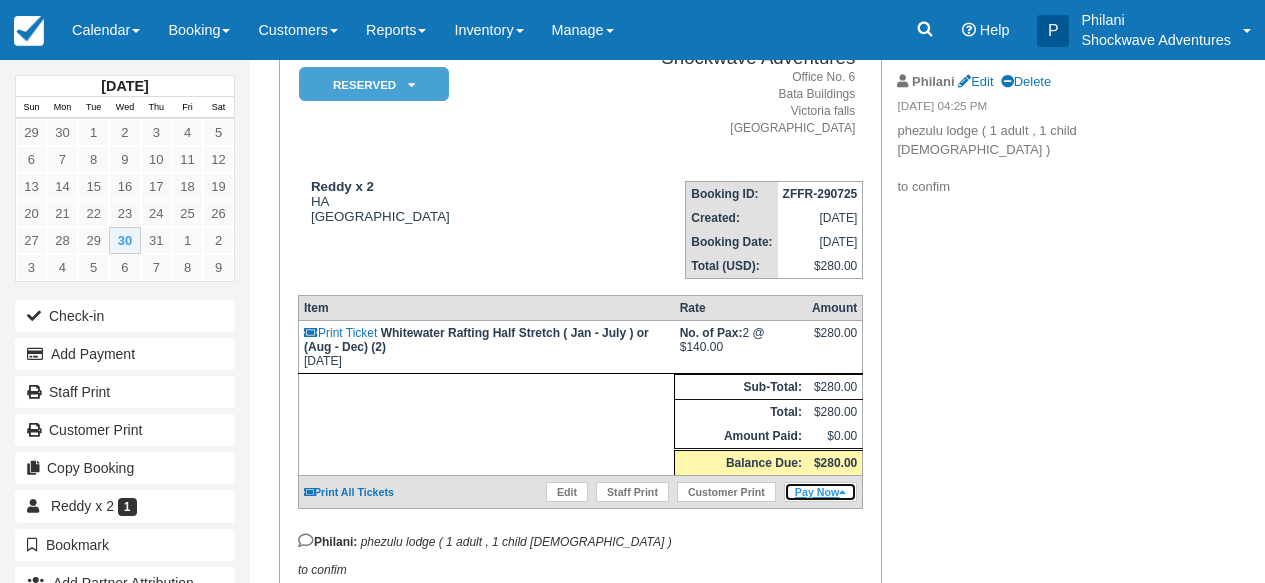 click on "Pay Now" at bounding box center (820, 492) 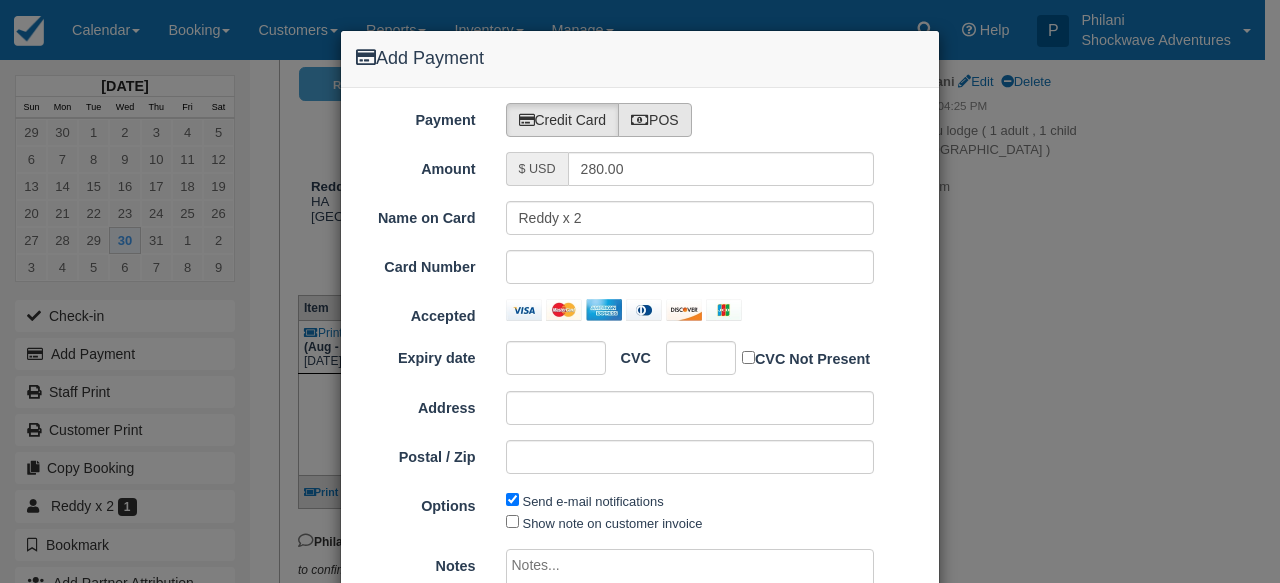 click on "POS" at bounding box center [655, 120] 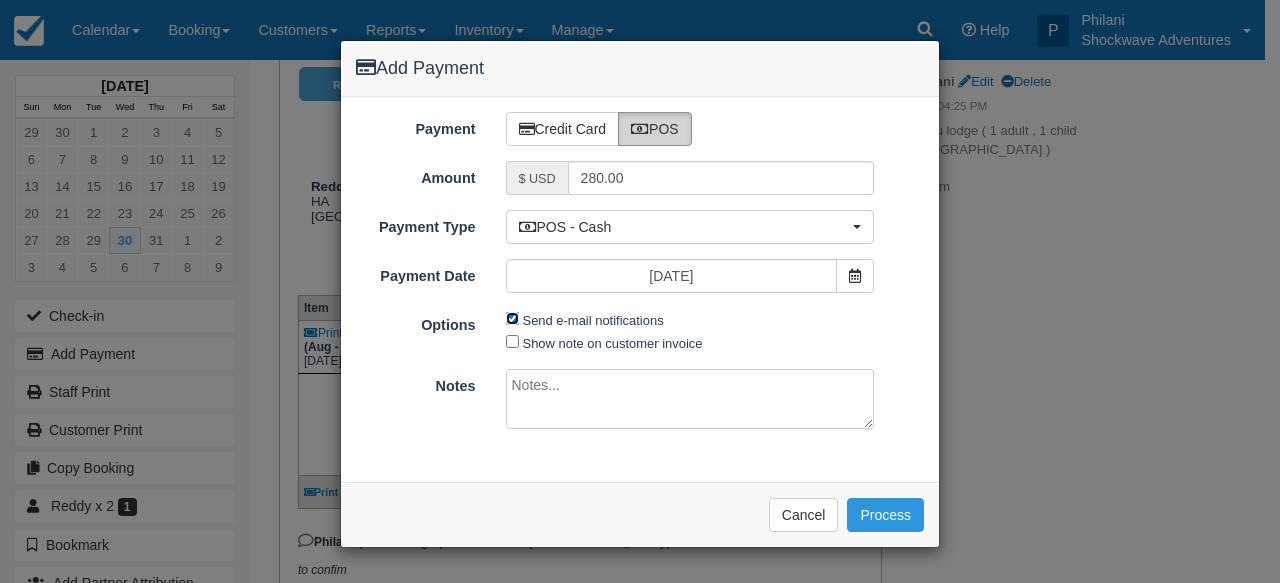 click on "Send e-mail notifications" at bounding box center [512, 318] 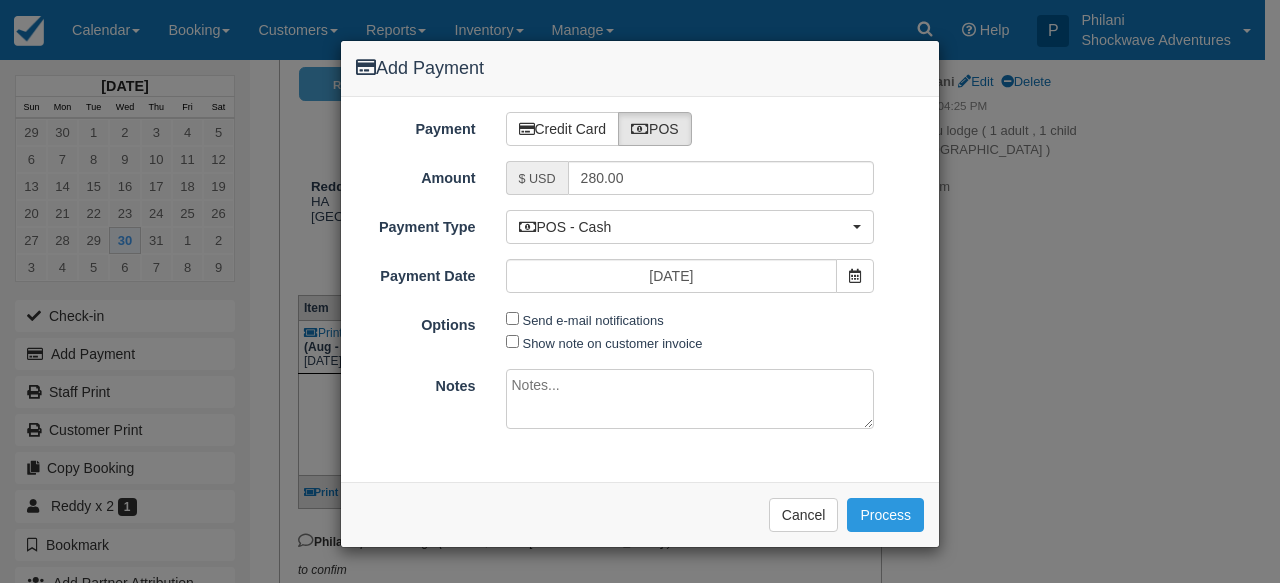 click at bounding box center (690, 399) 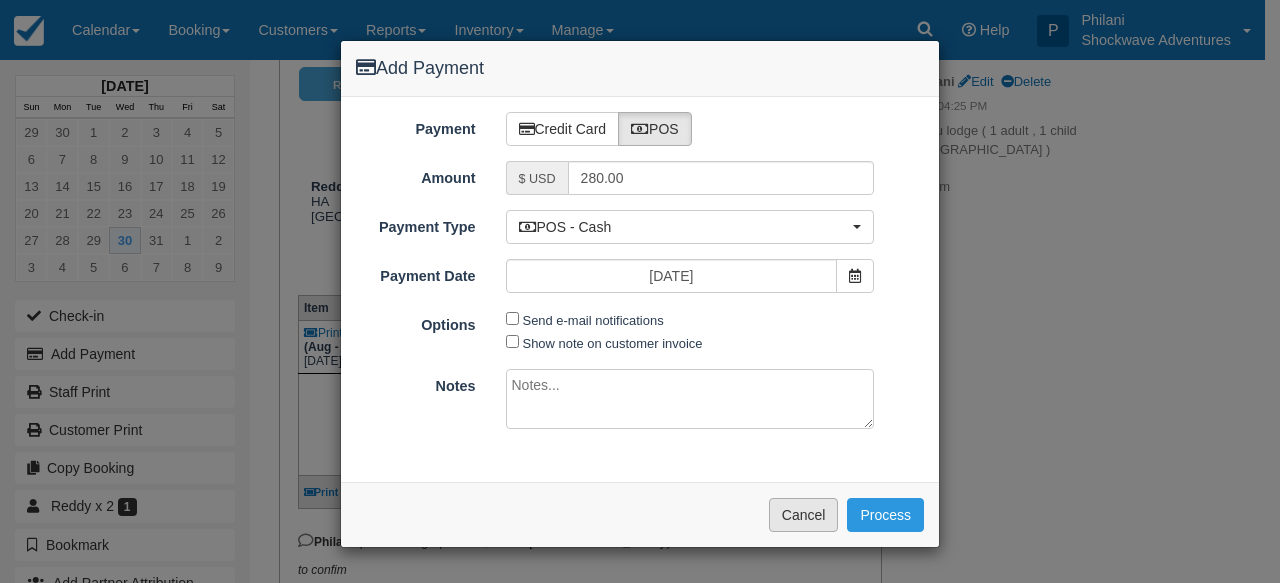 click on "Cancel" at bounding box center (804, 515) 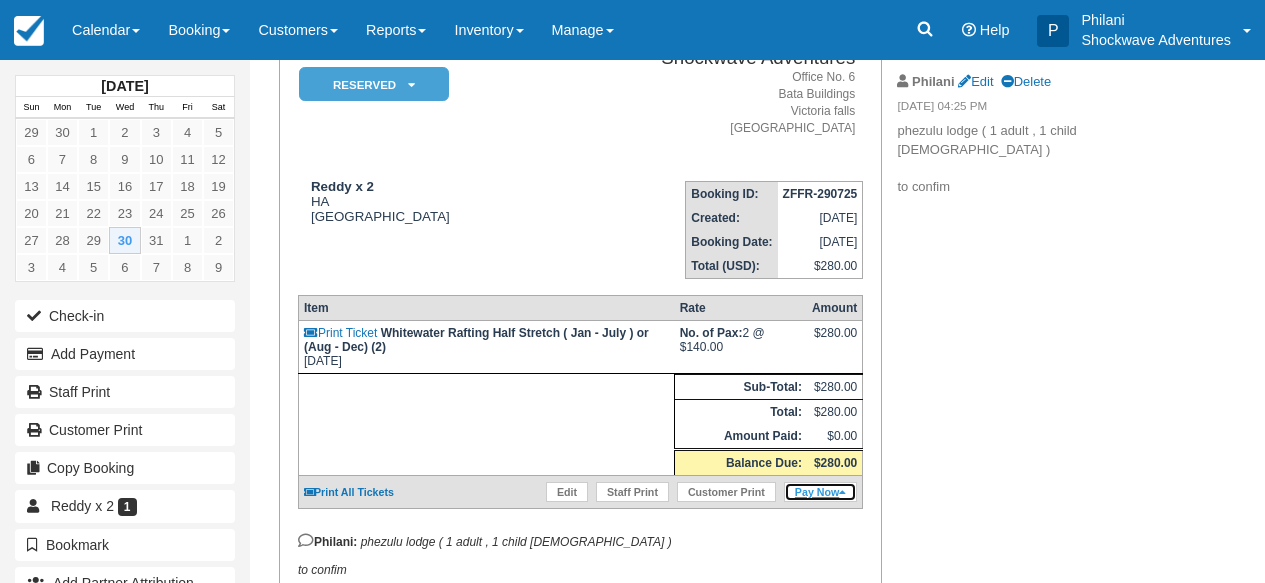 click on "Pay Now" at bounding box center (820, 492) 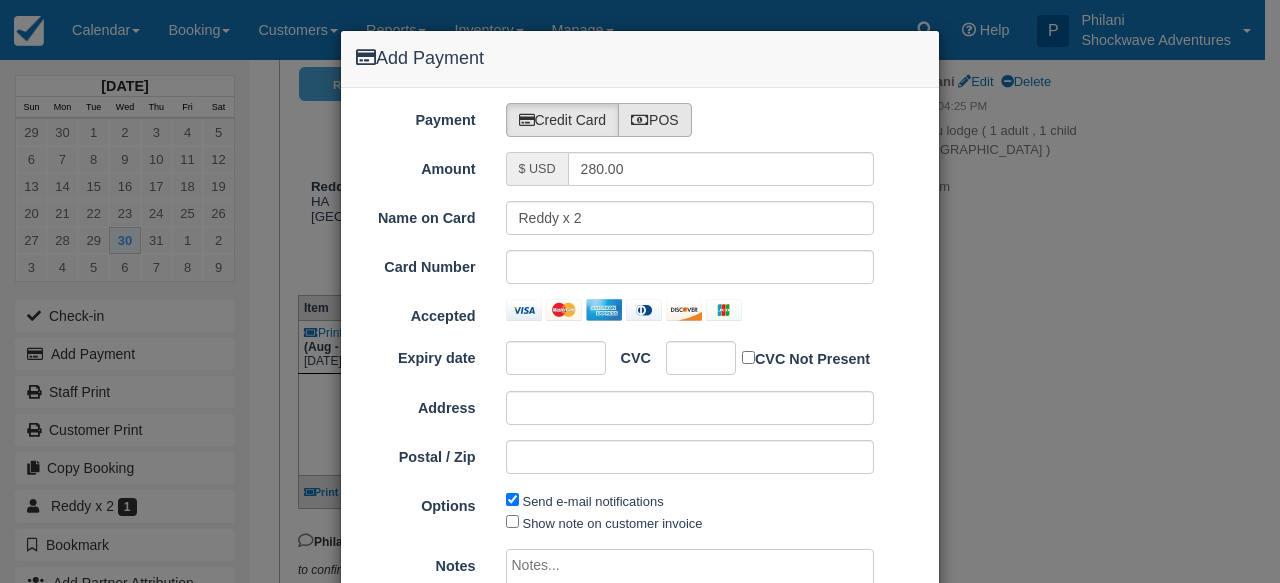 click at bounding box center [640, 120] 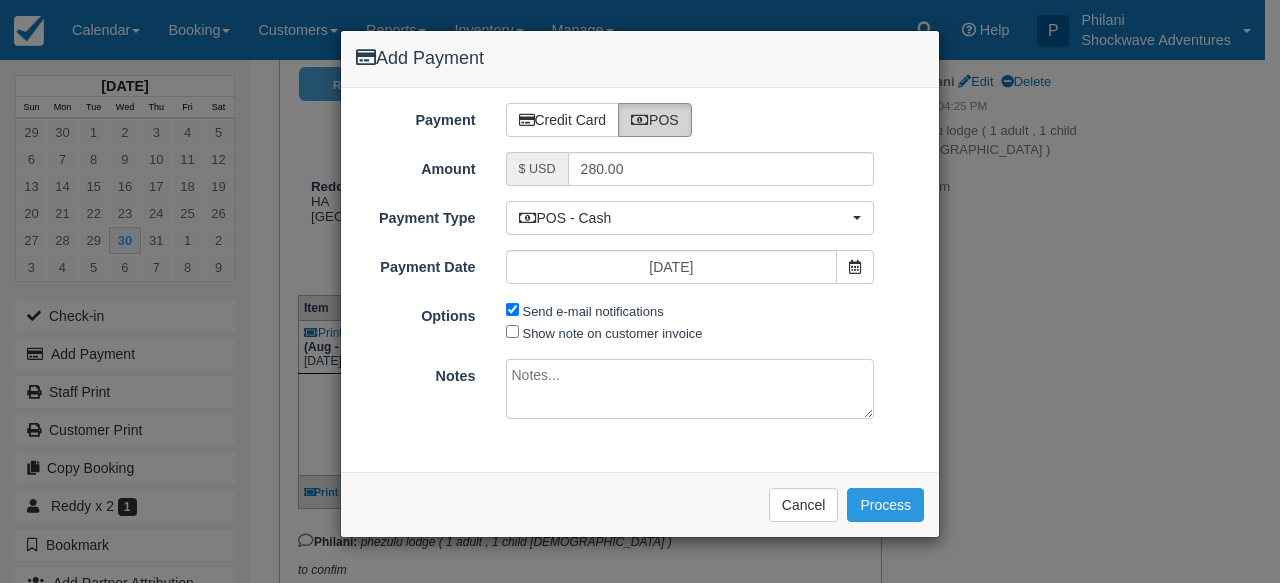 radio on "true" 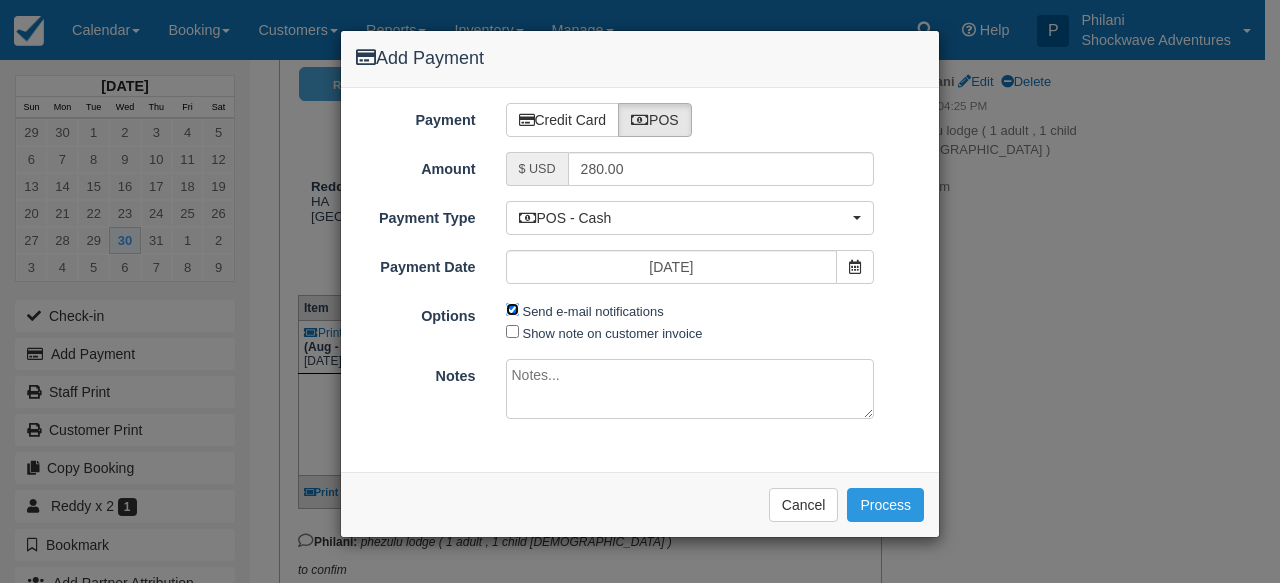 click on "Send e-mail notifications" at bounding box center [512, 309] 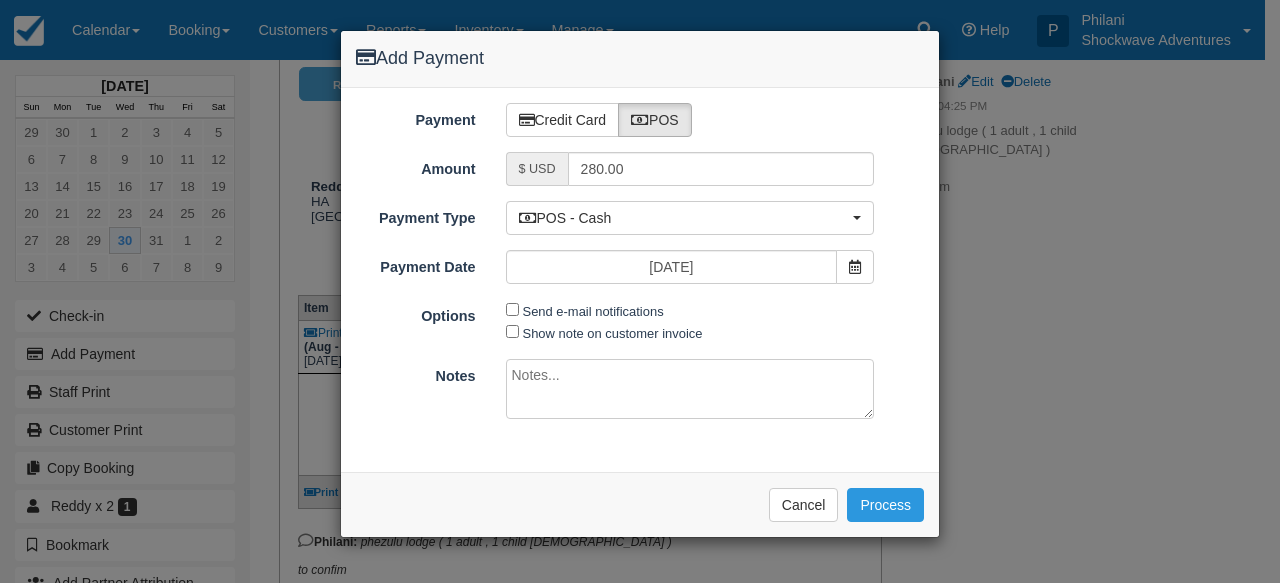 click at bounding box center [690, 389] 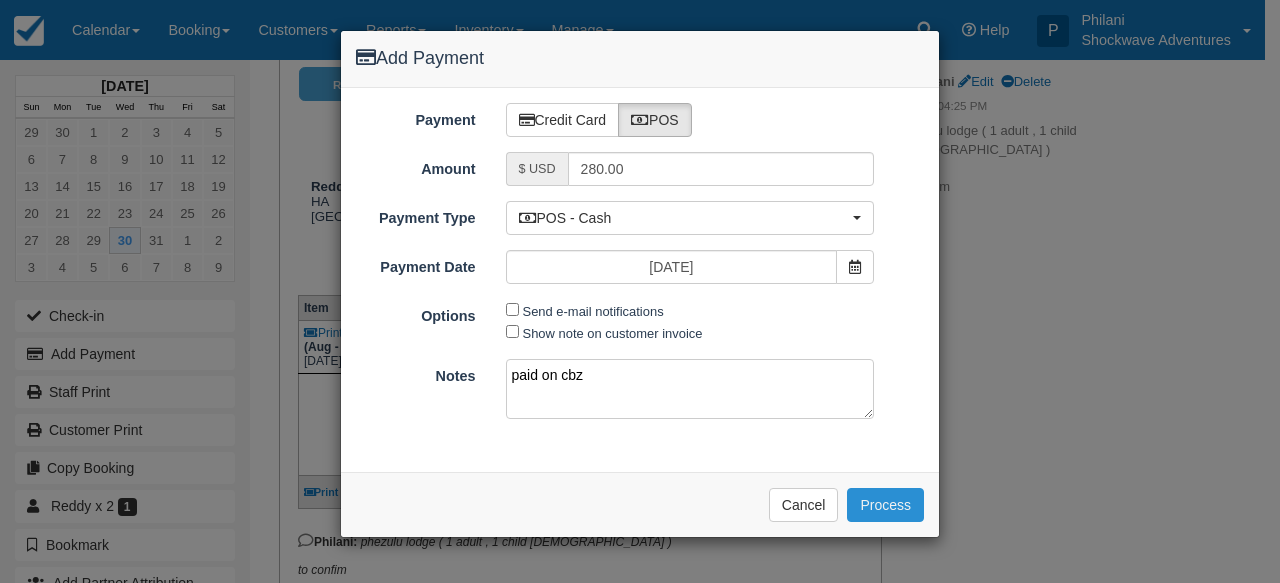 type on "paid on cbz" 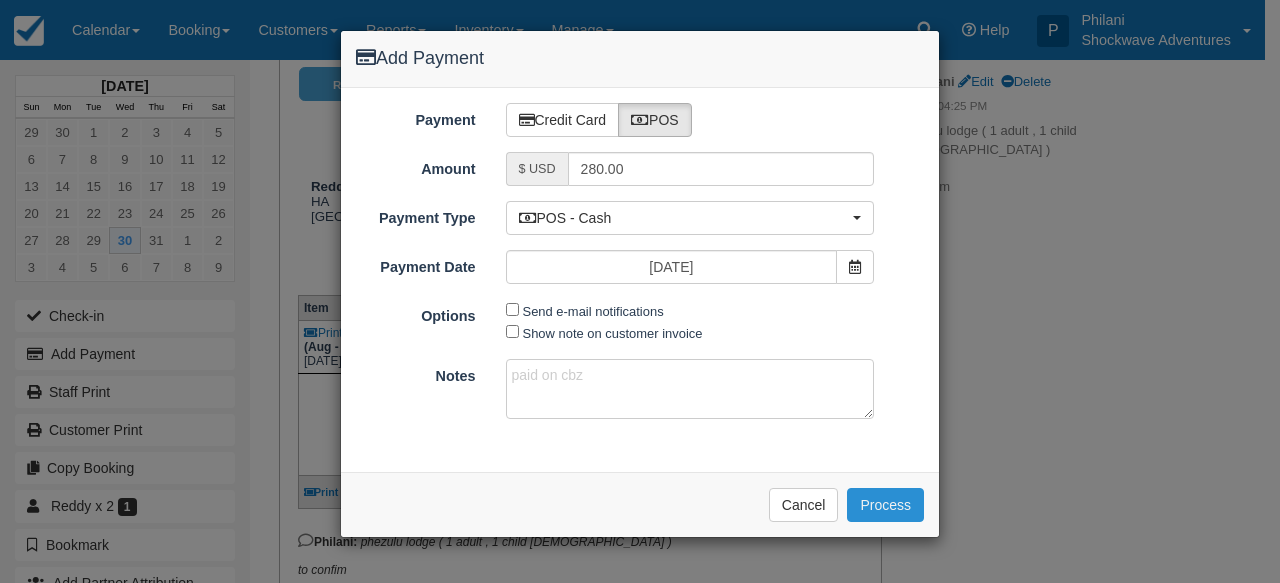 click on "Process" at bounding box center [885, 505] 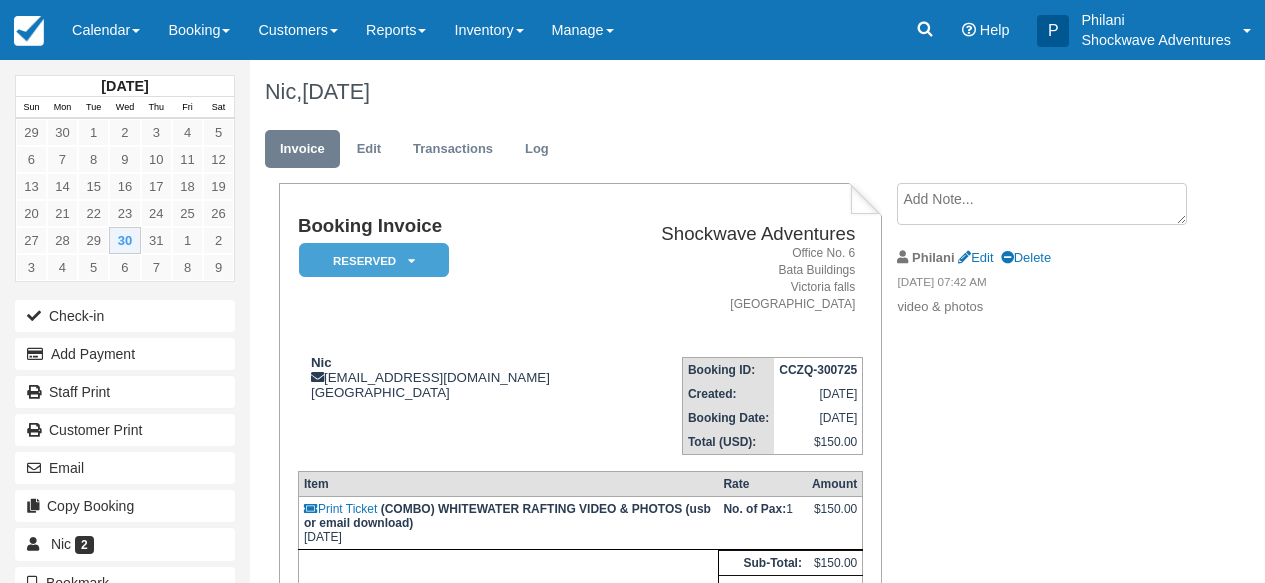 scroll, scrollTop: 0, scrollLeft: 0, axis: both 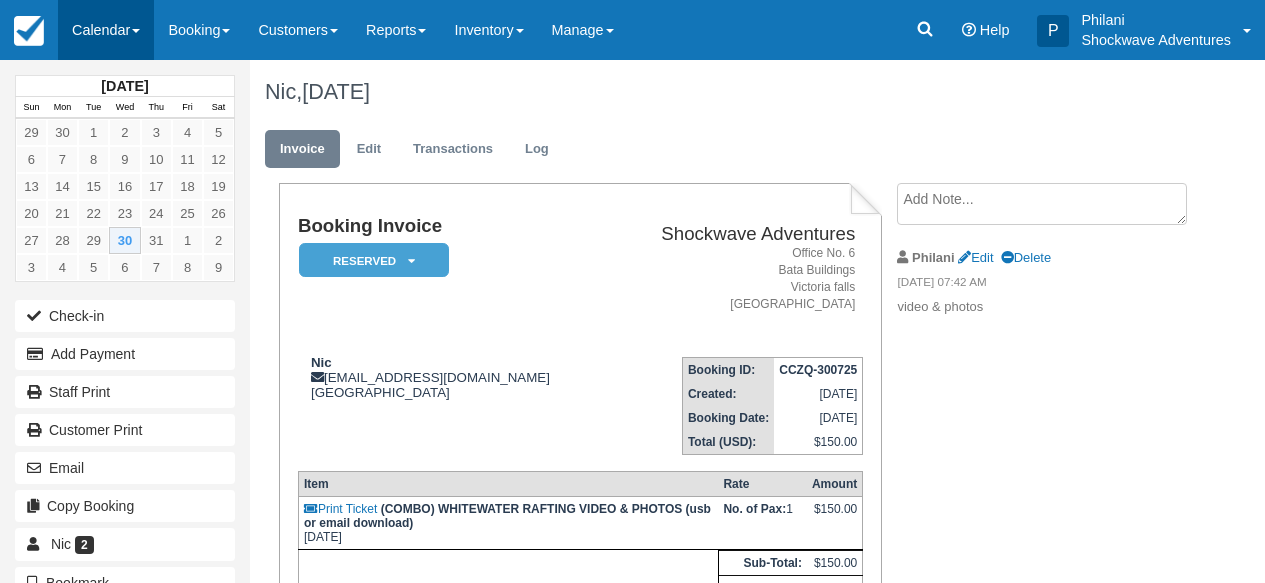 click on "Calendar" at bounding box center [106, 30] 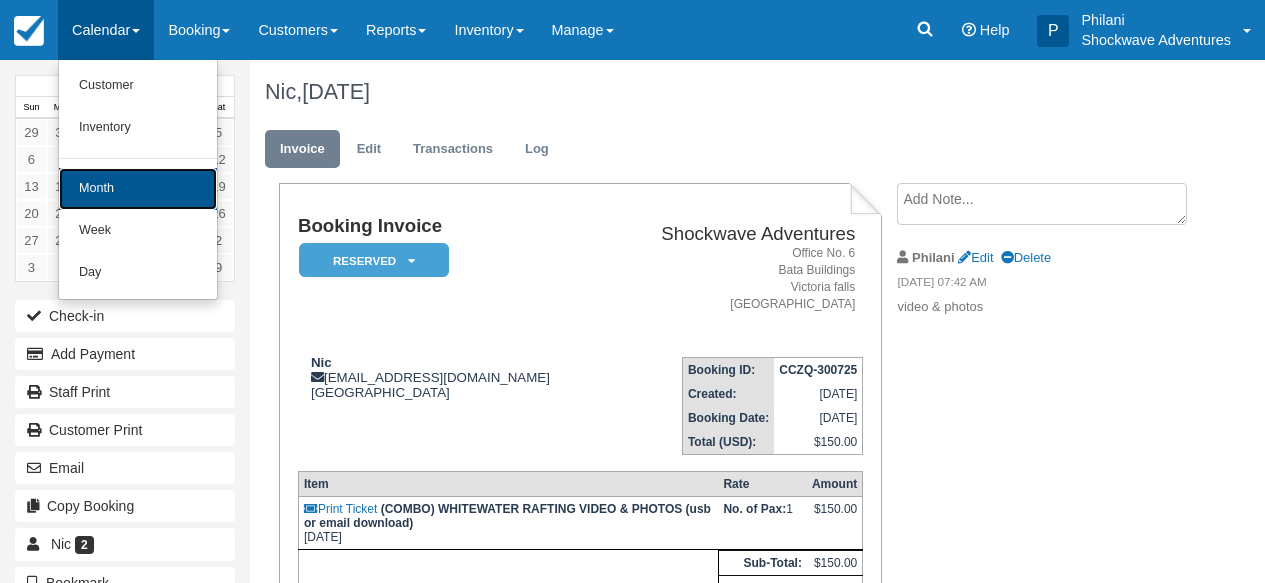 click on "Month" at bounding box center (138, 189) 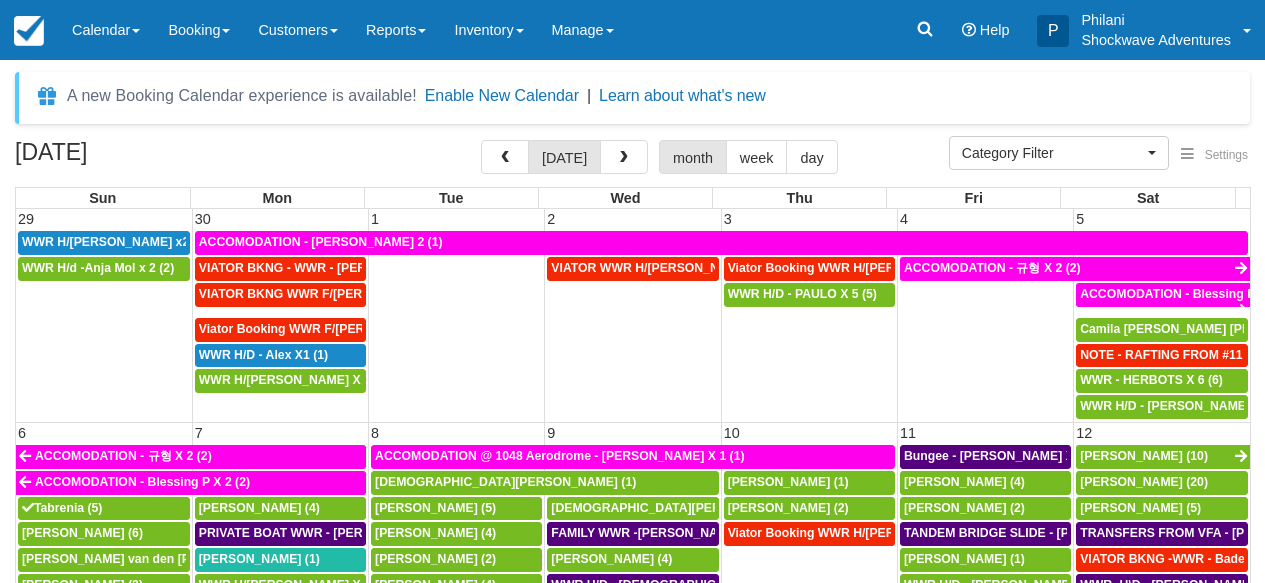 select 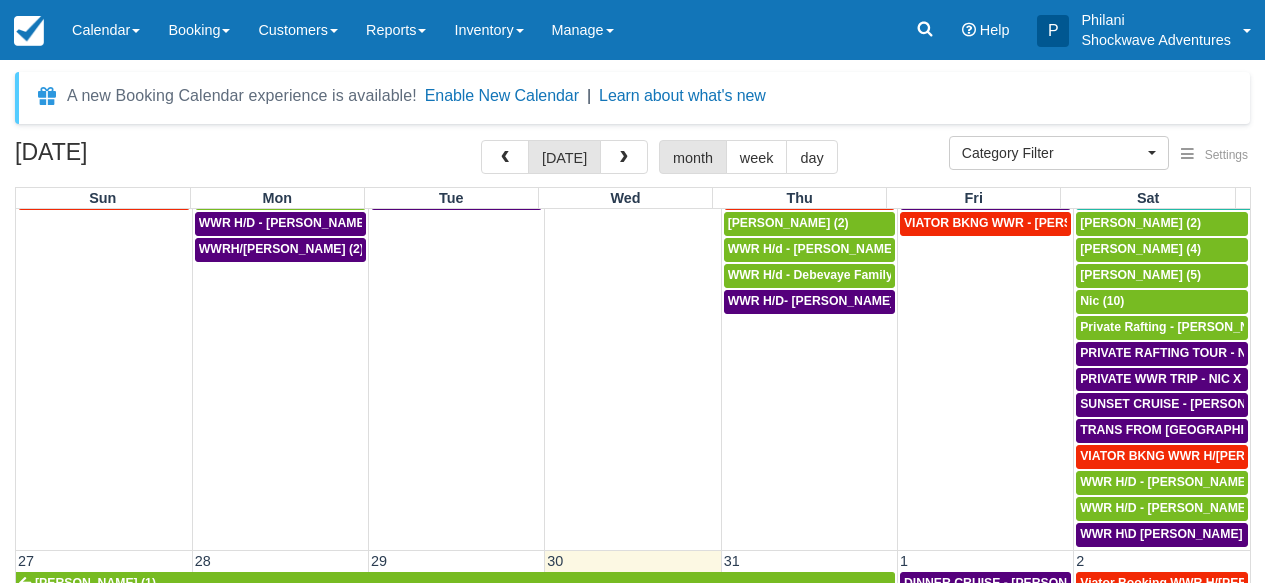 scroll, scrollTop: 1130, scrollLeft: 0, axis: vertical 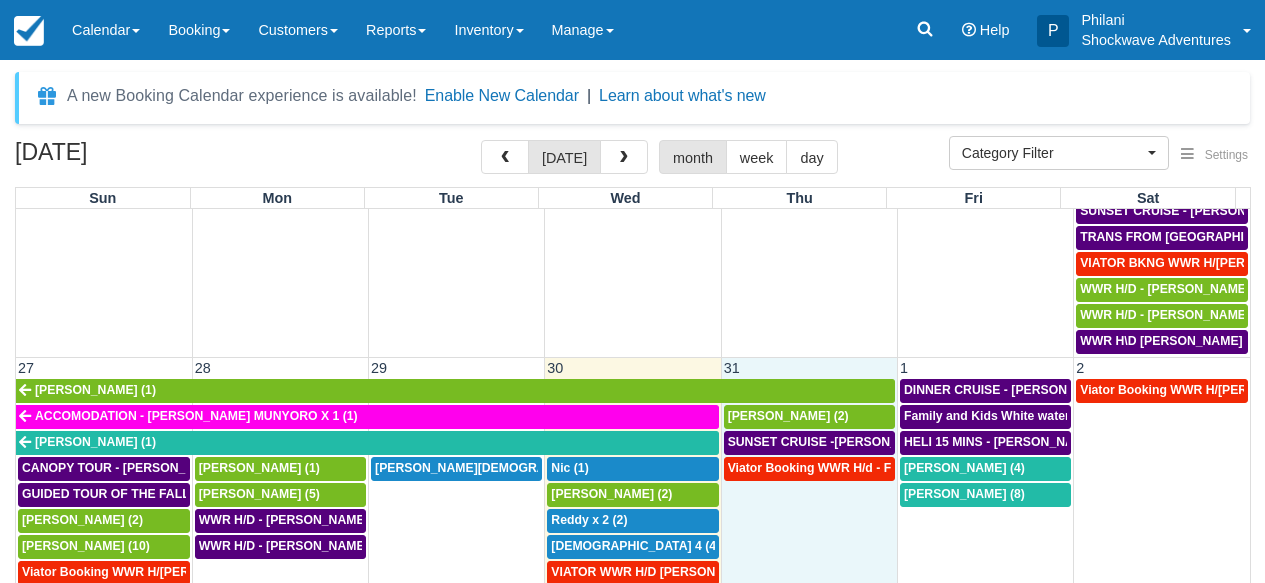 click on "Viator Booking WWR H/d - Froger Julien X1 (1)" at bounding box center (809, 546) 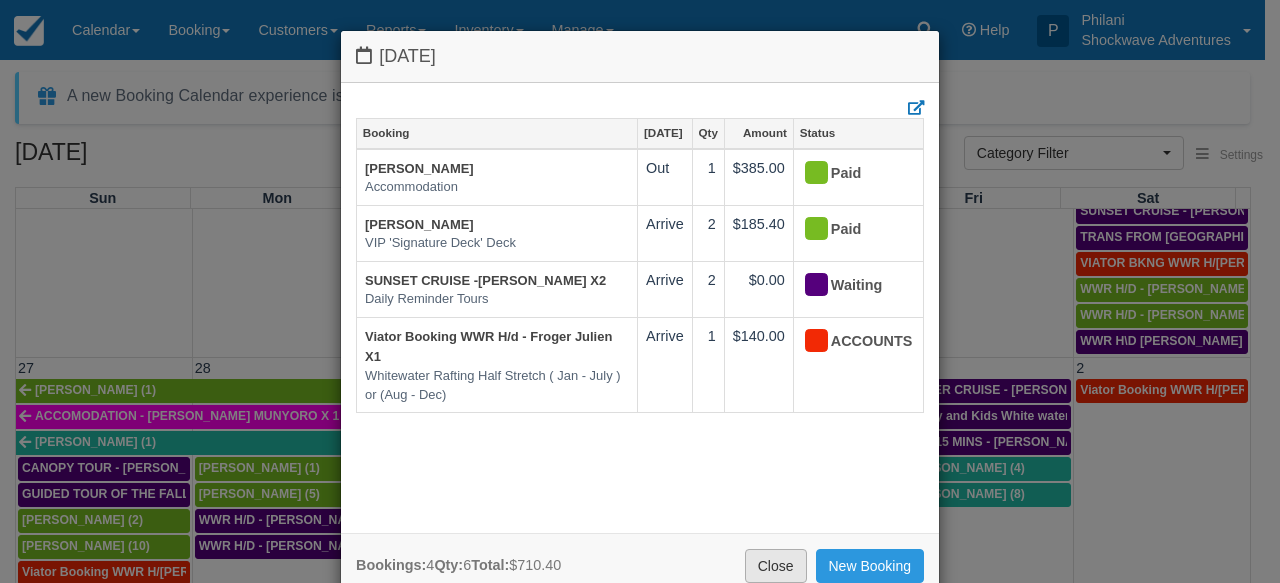 click on "Close" at bounding box center (776, 566) 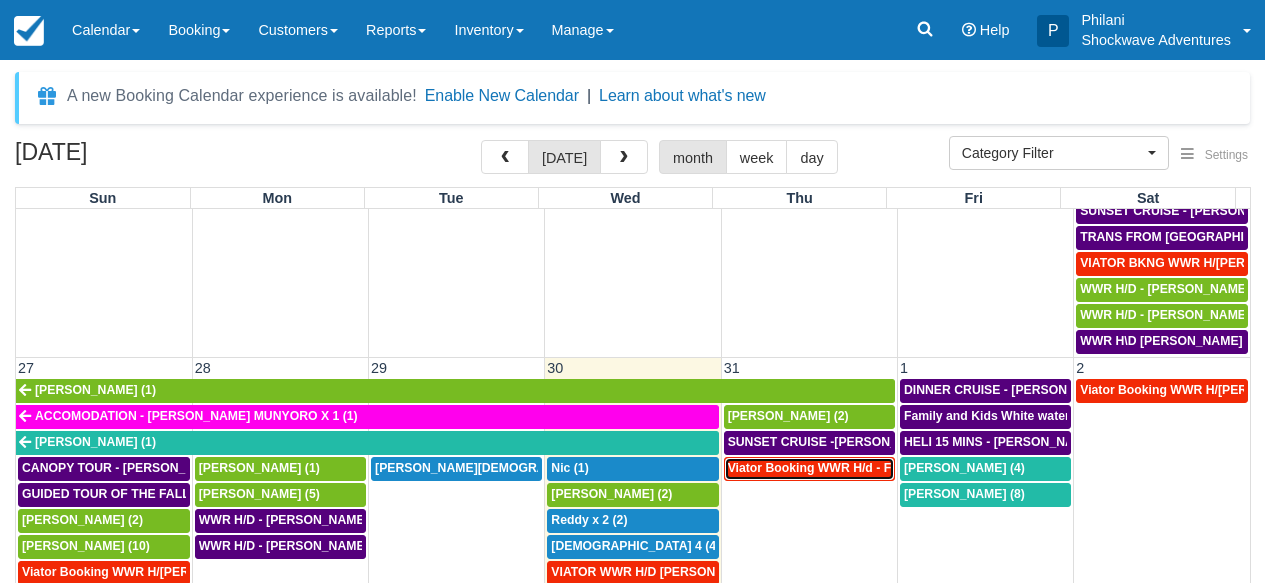 click on "Viator Booking WWR H/d - Froger Julien X1 (1)" at bounding box center (863, 468) 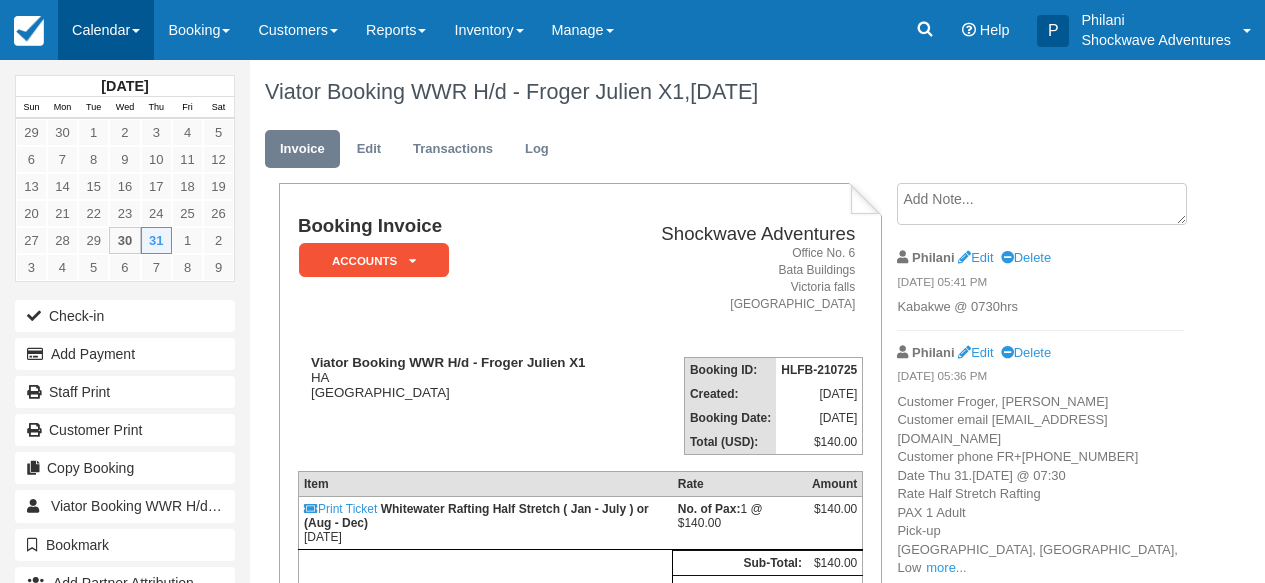 scroll, scrollTop: 0, scrollLeft: 0, axis: both 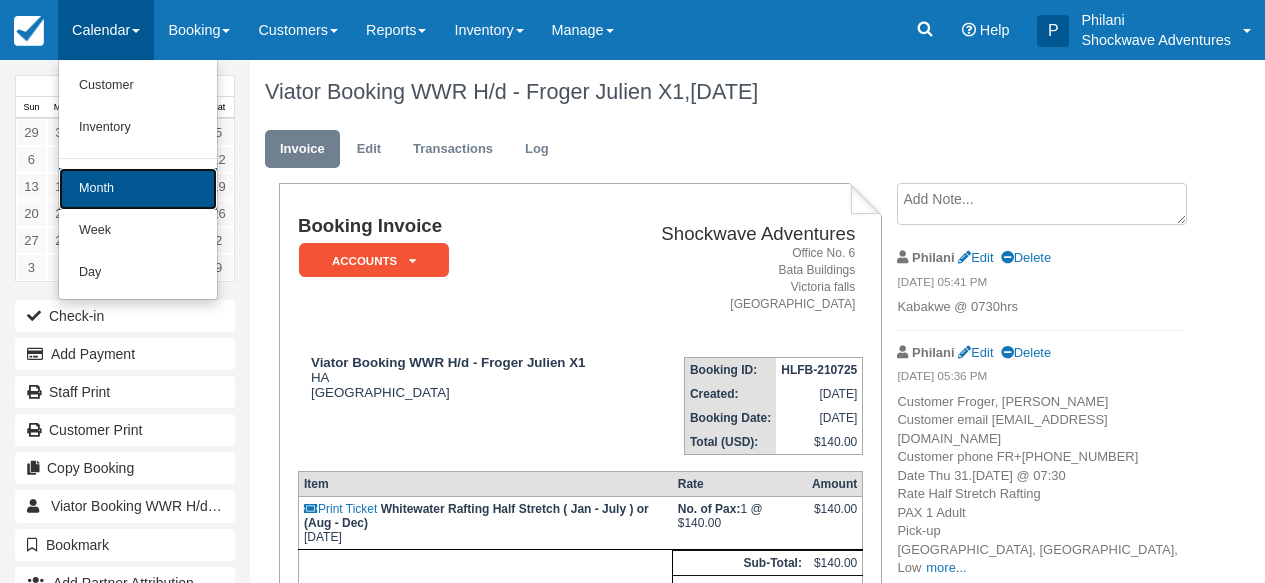 click on "Month" at bounding box center (138, 189) 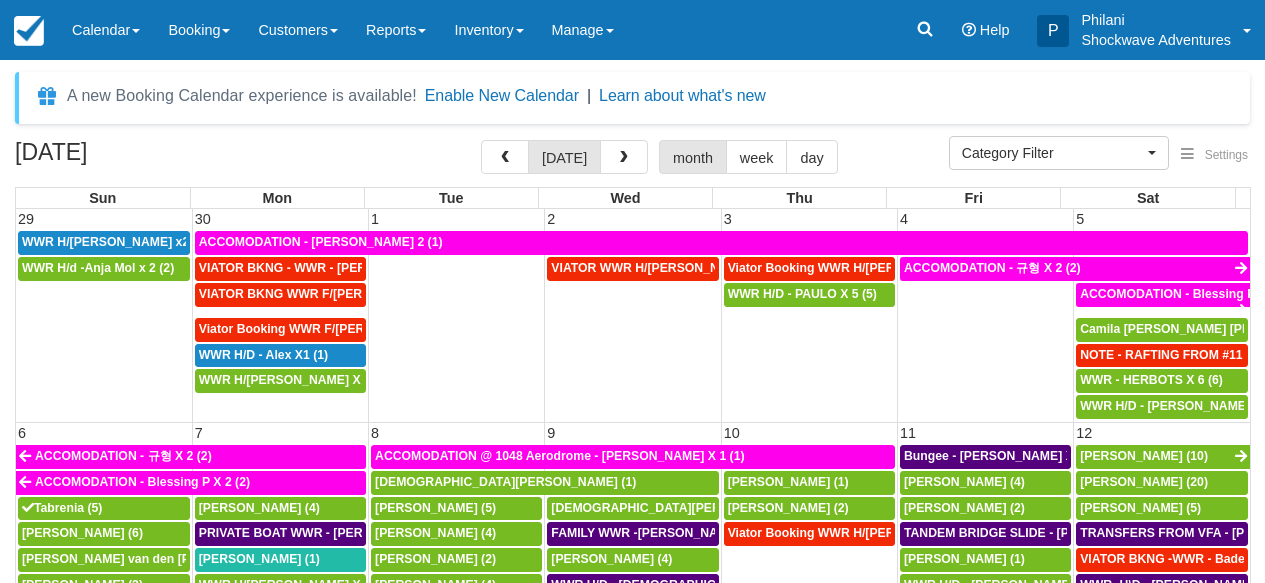 select 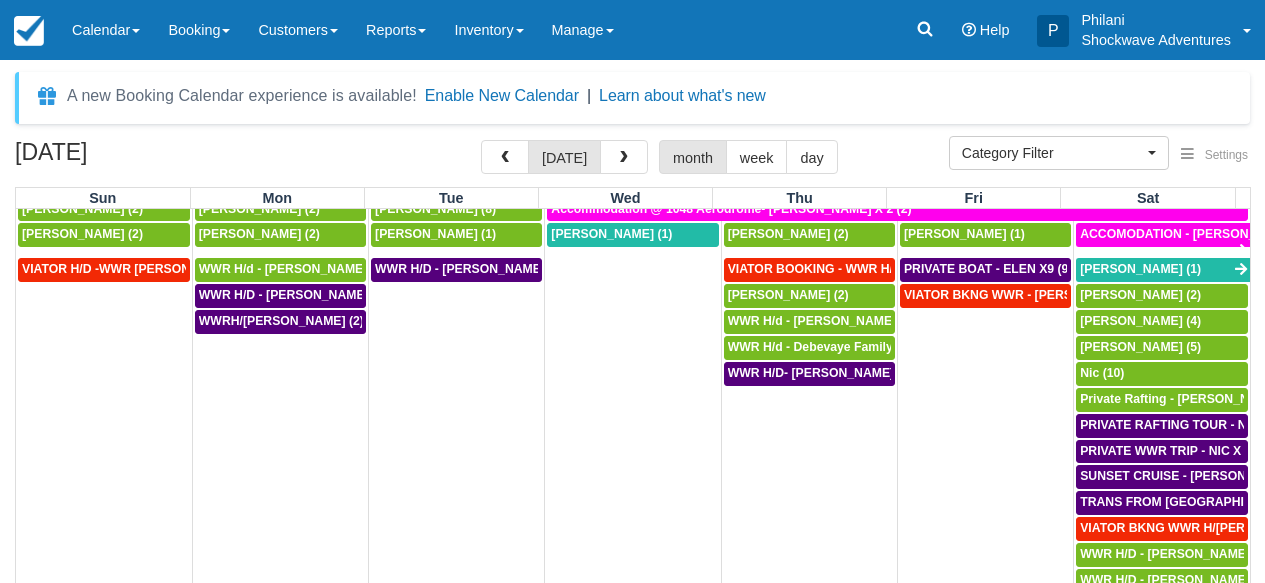 scroll, scrollTop: 1130, scrollLeft: 0, axis: vertical 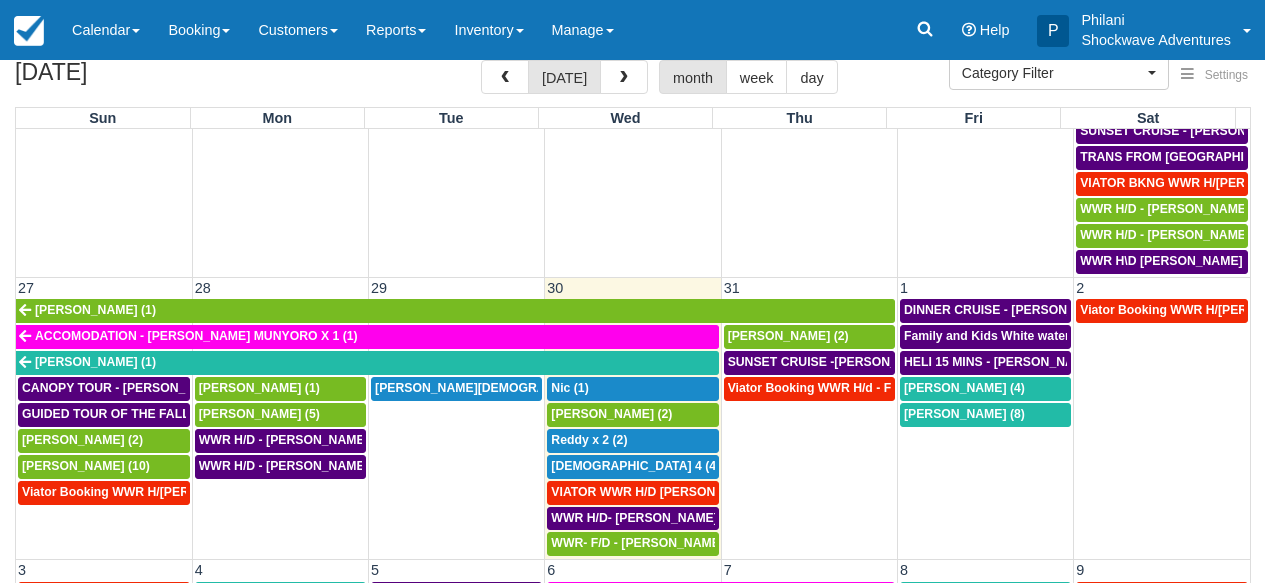 click on "Viator Booking WWR H/d - Froger Julien X1 (1)" at bounding box center (809, 466) 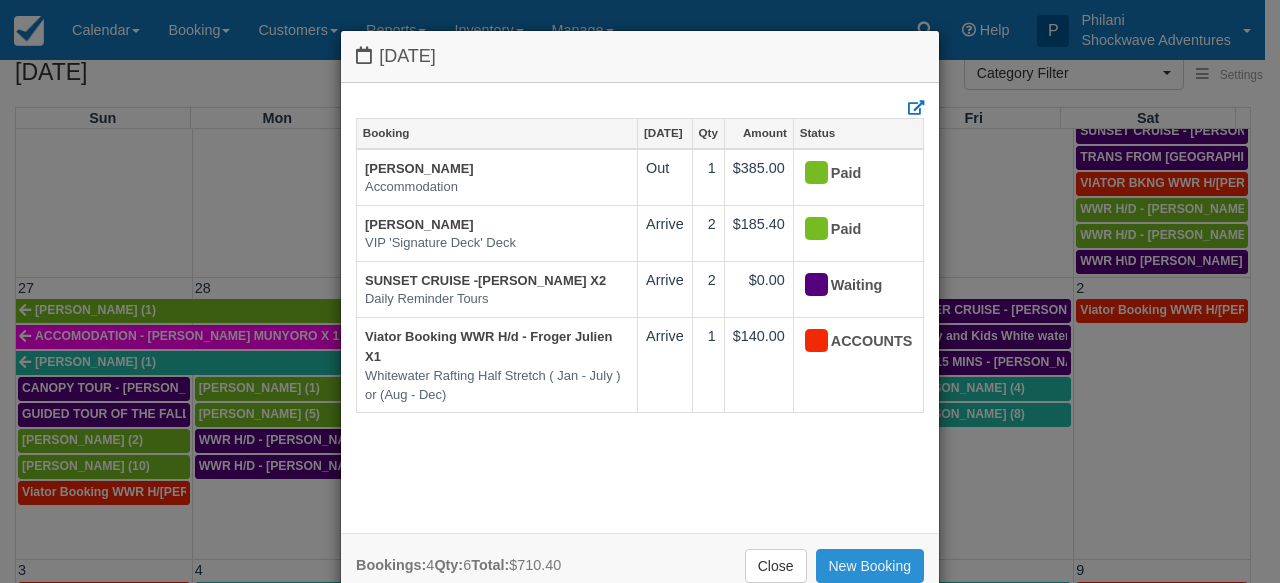 click on "New Booking" at bounding box center (870, 566) 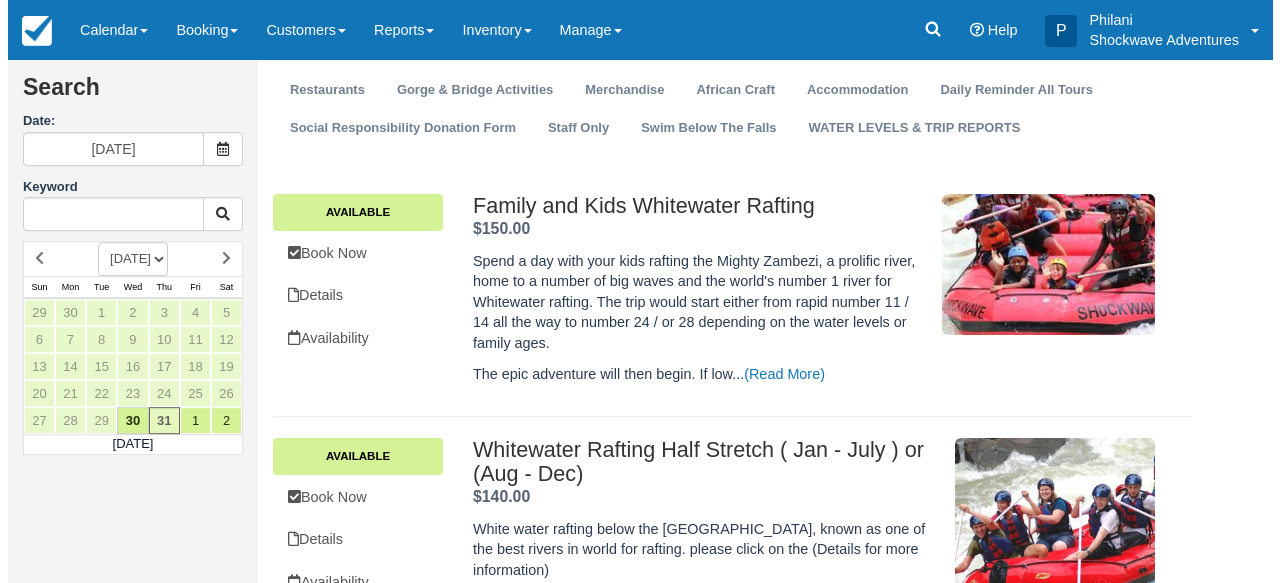 scroll, scrollTop: 320, scrollLeft: 0, axis: vertical 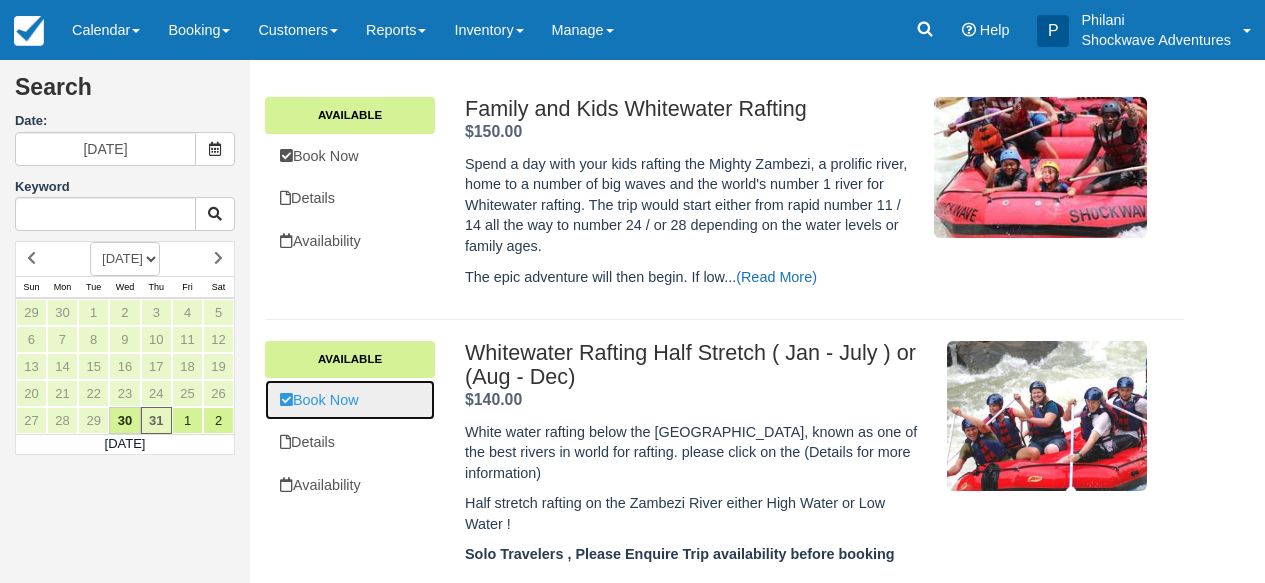 click on "Book Now" at bounding box center [350, 400] 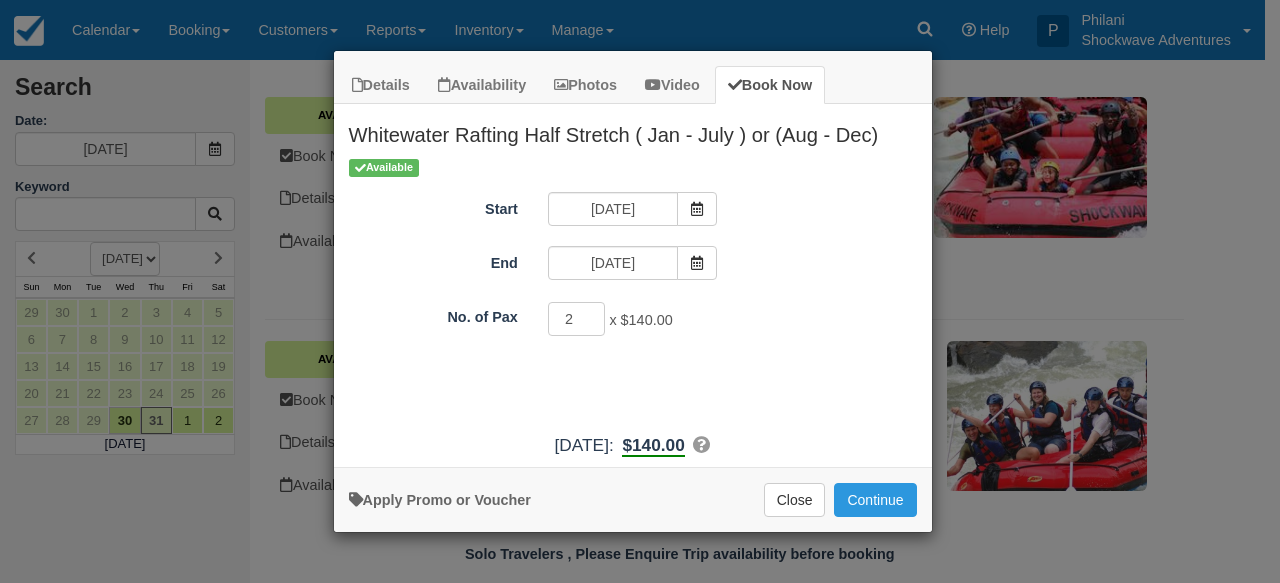 type on "2" 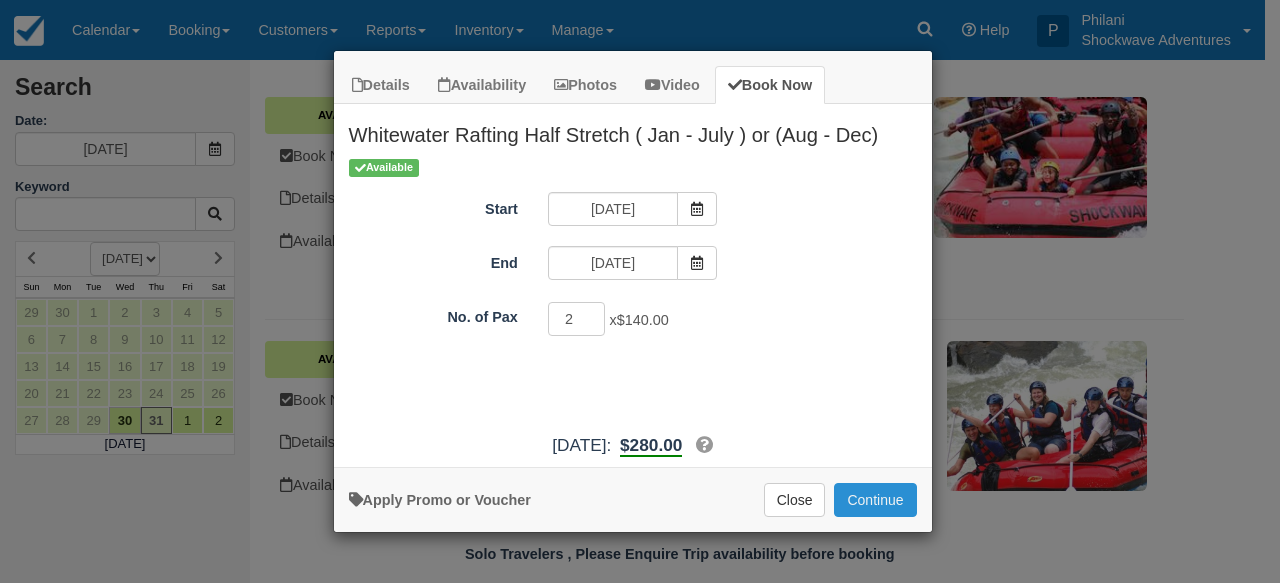 click on "Continue" at bounding box center (875, 500) 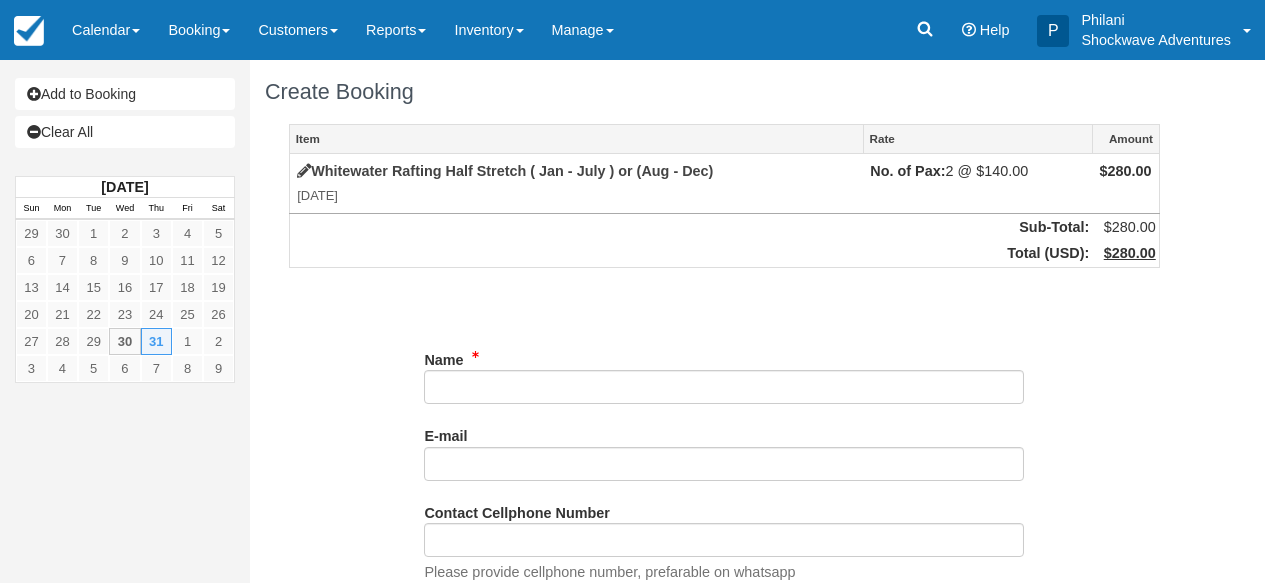scroll, scrollTop: 0, scrollLeft: 0, axis: both 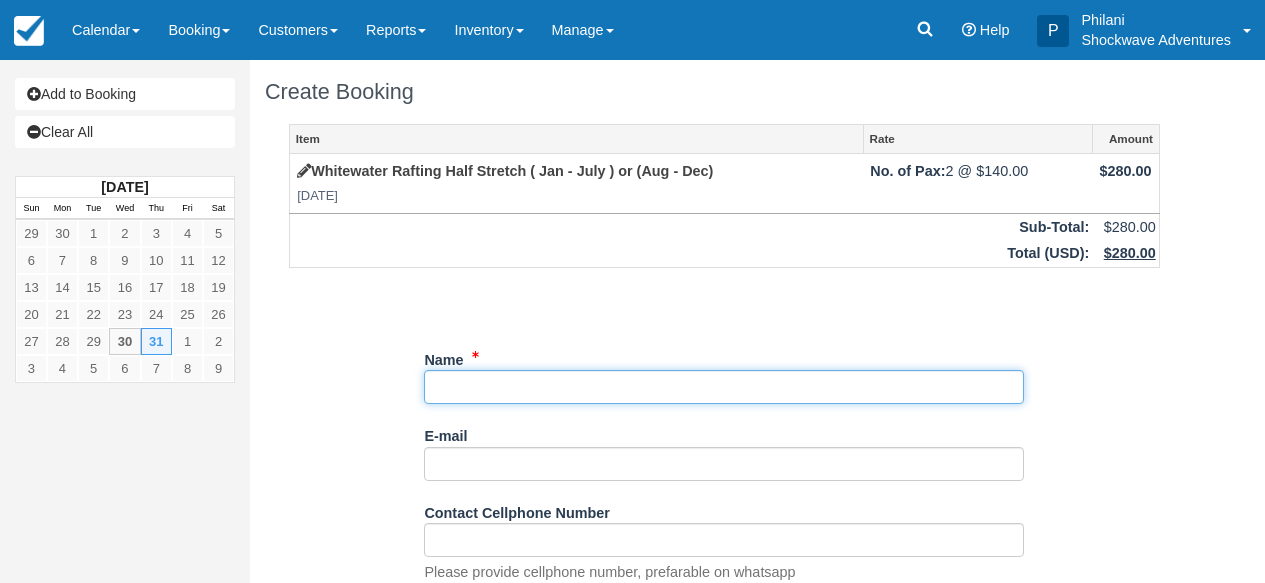 click on "Name" at bounding box center [724, 387] 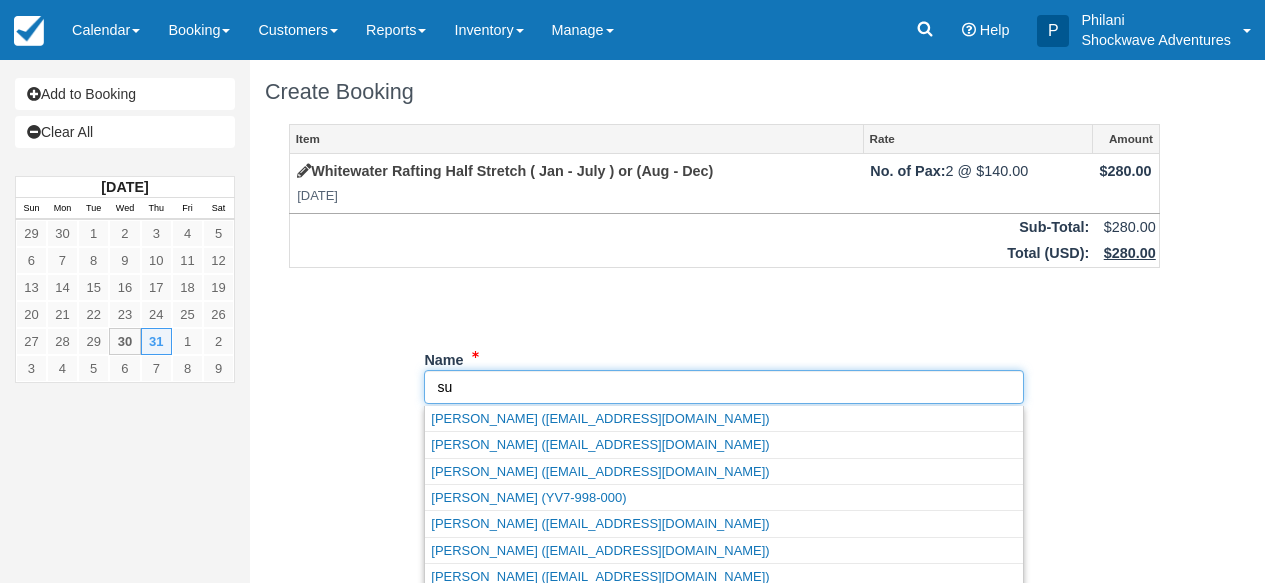 type on "s" 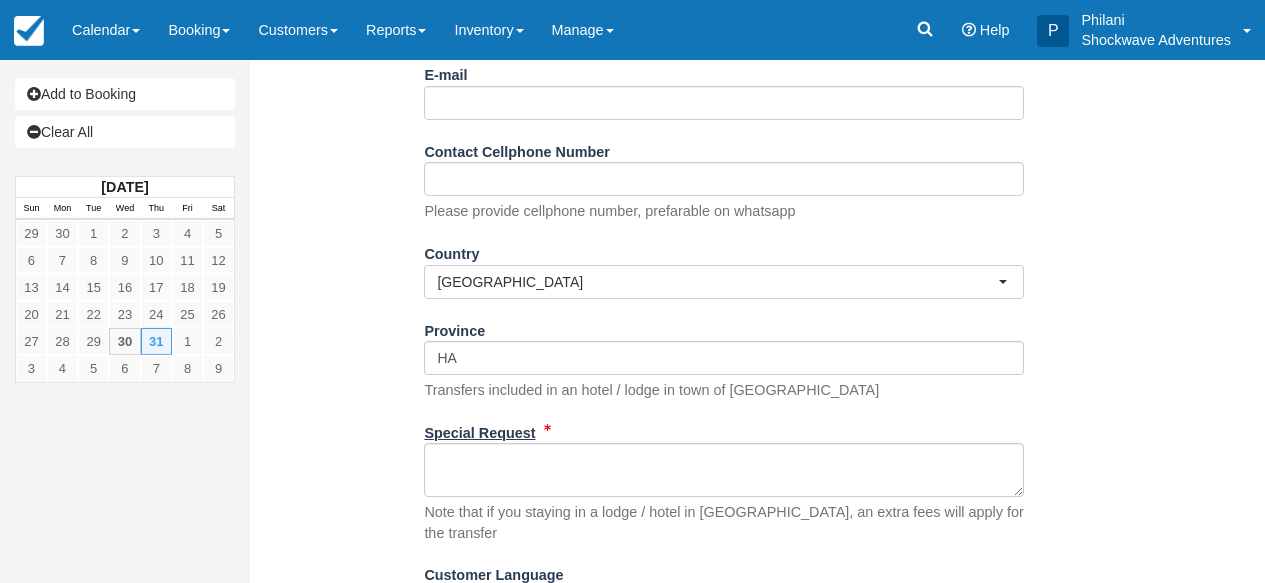 scroll, scrollTop: 400, scrollLeft: 0, axis: vertical 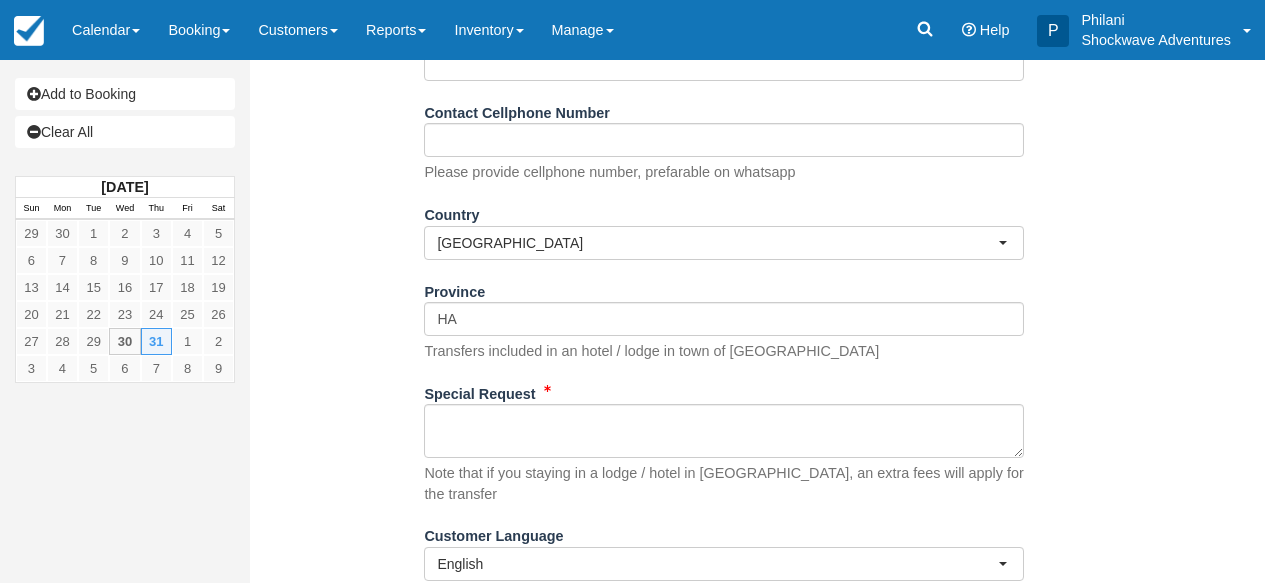 type on "[PERSON_NAME] X 2" 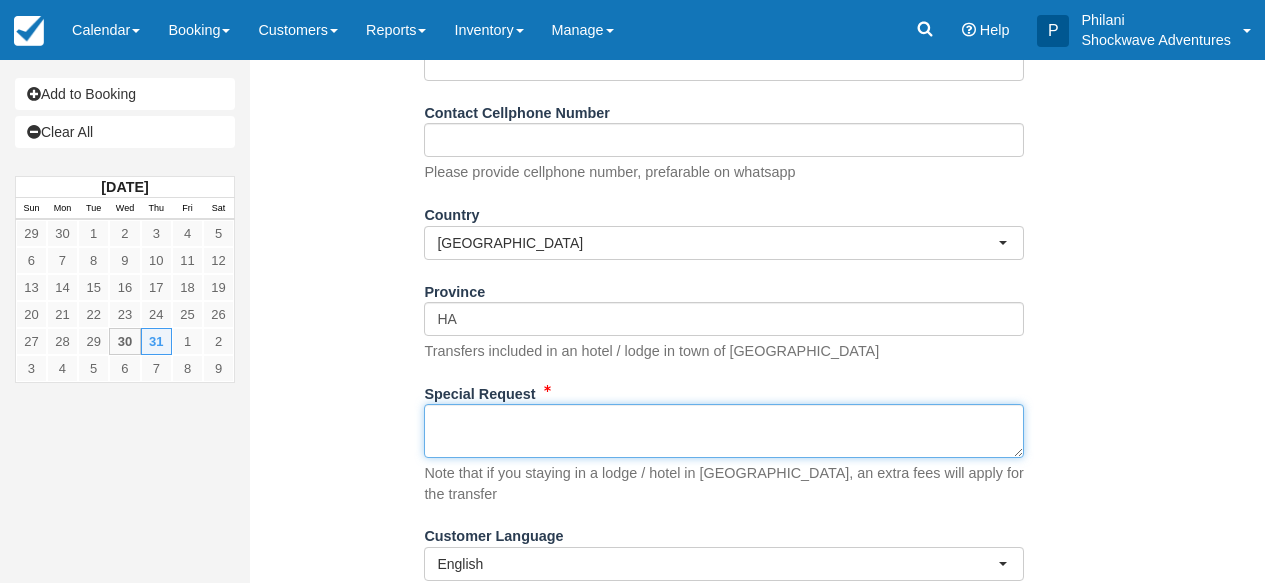 click on "Special Request" at bounding box center [724, 431] 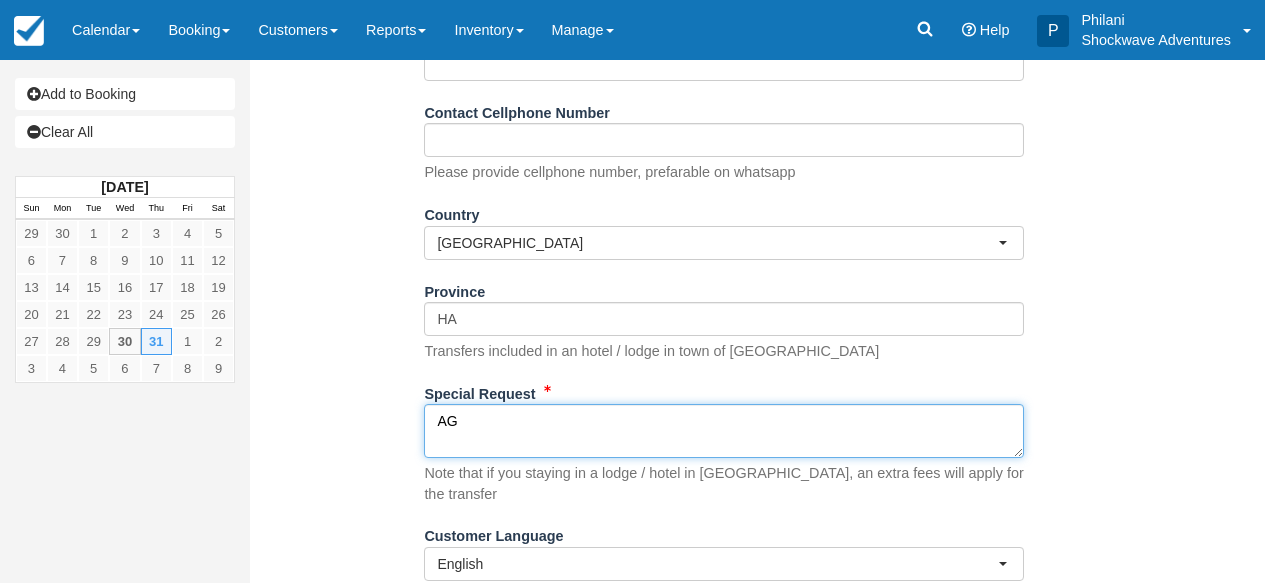 type on "A" 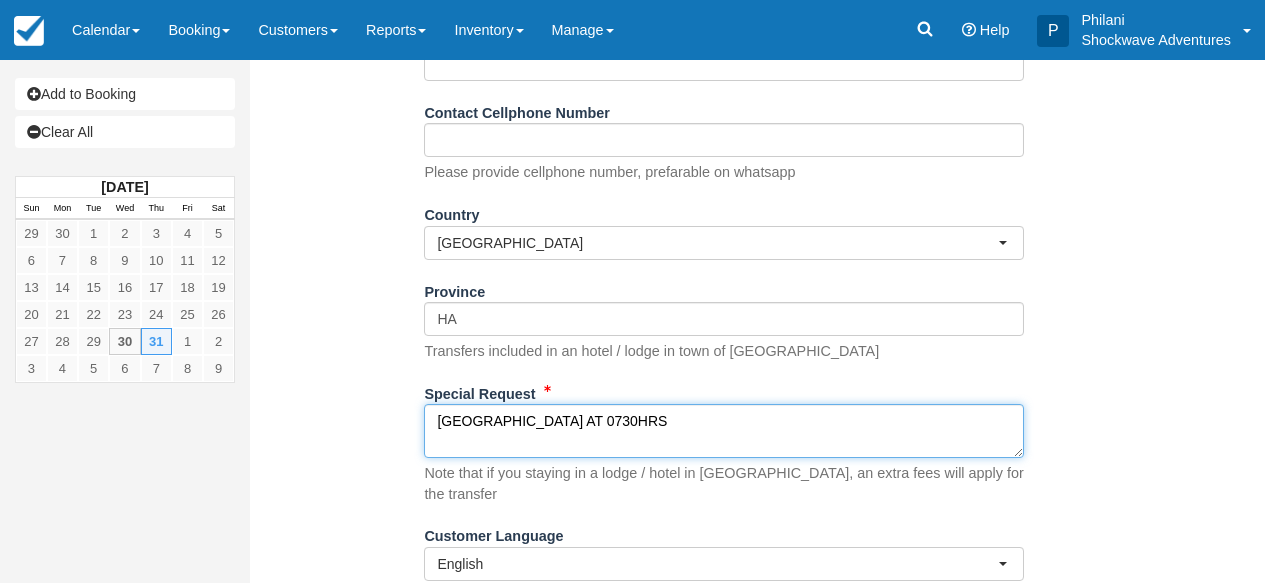 scroll, scrollTop: 14, scrollLeft: 0, axis: vertical 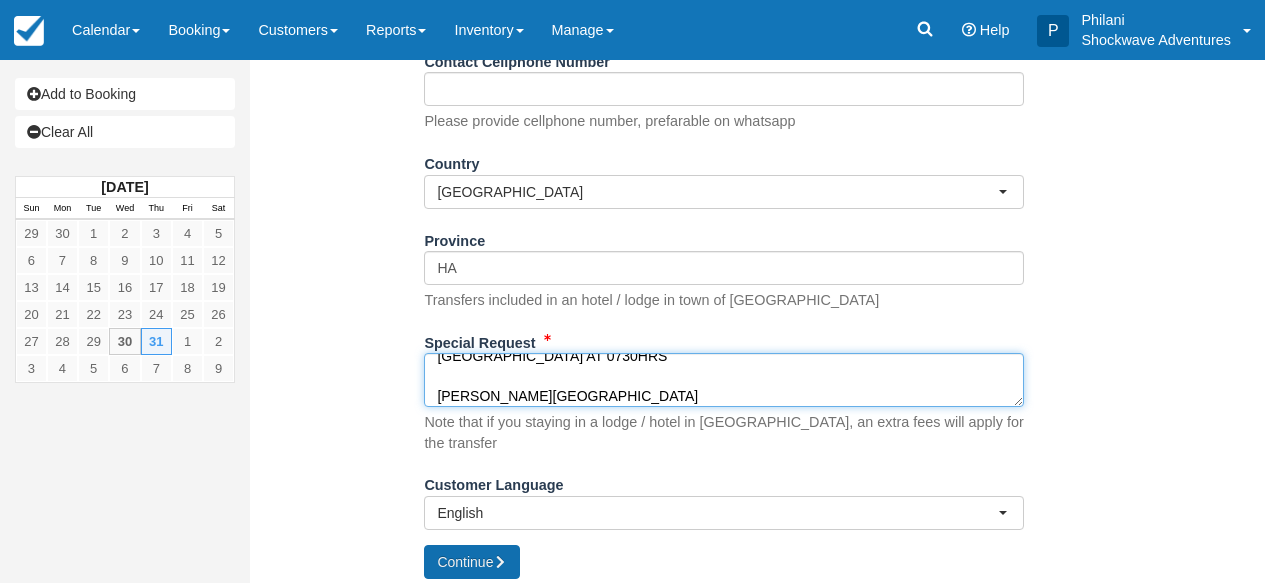 type on "AZAMBEZI RIVER LODGE AT 0730HRS
STERN MOUNT" 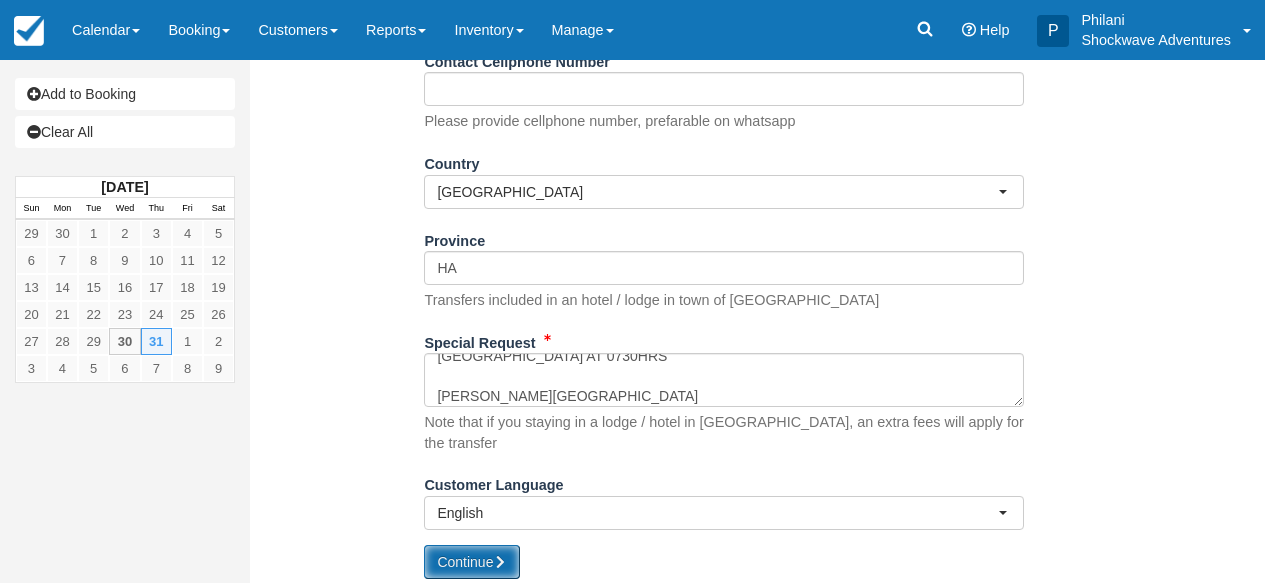 click on "Continue" at bounding box center [472, 562] 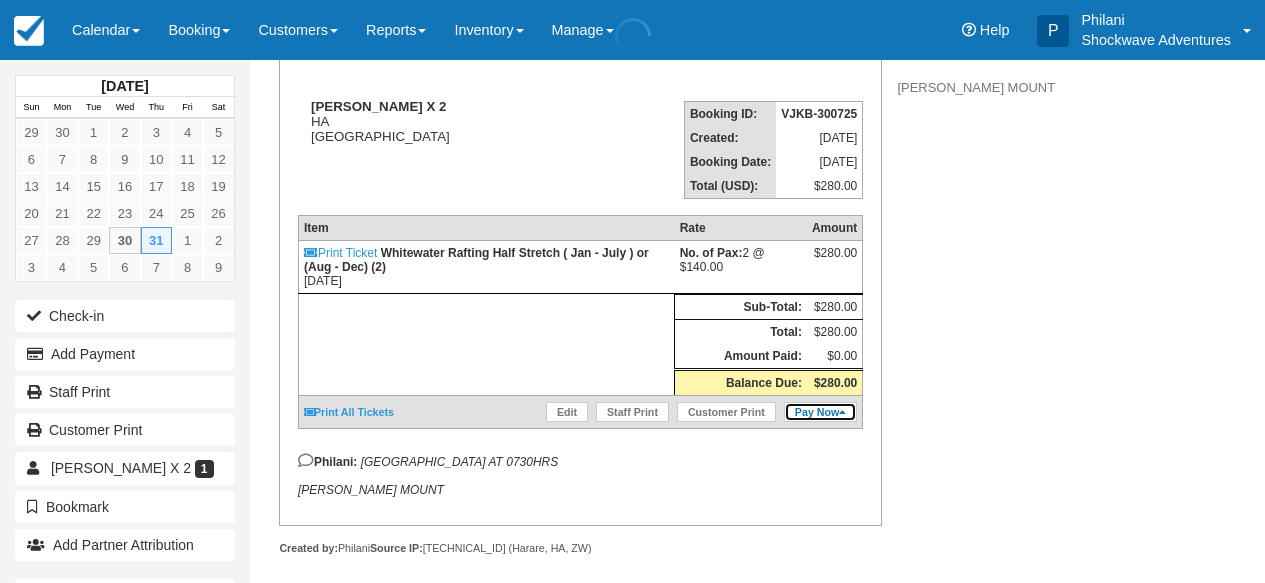 click on "Pay Now" at bounding box center (820, 412) 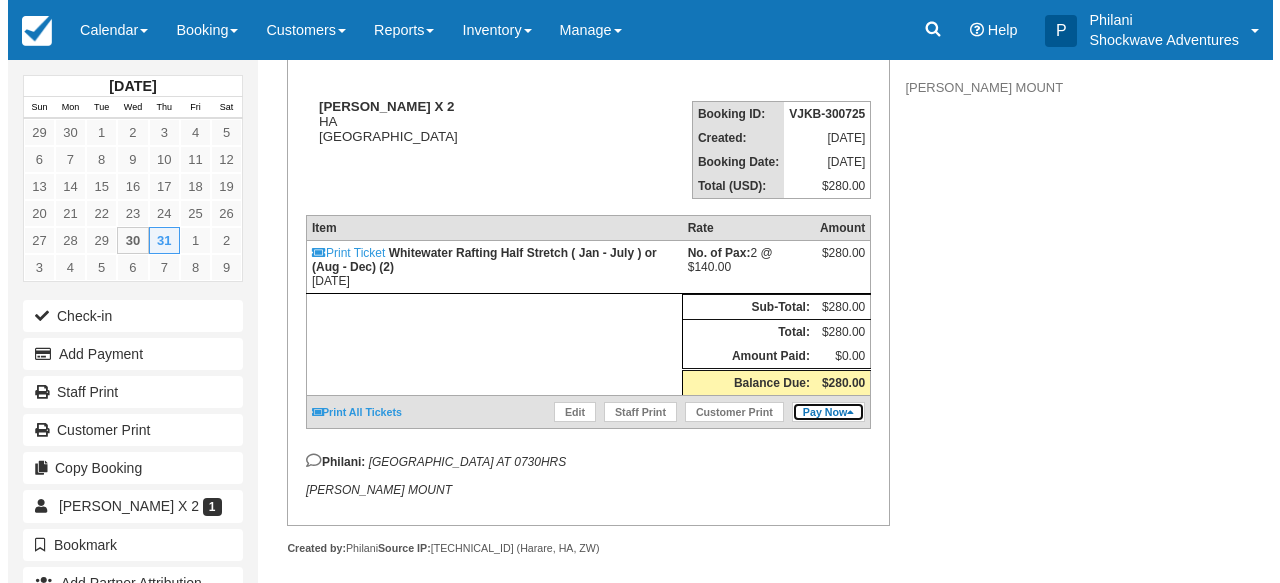 scroll, scrollTop: 256, scrollLeft: 0, axis: vertical 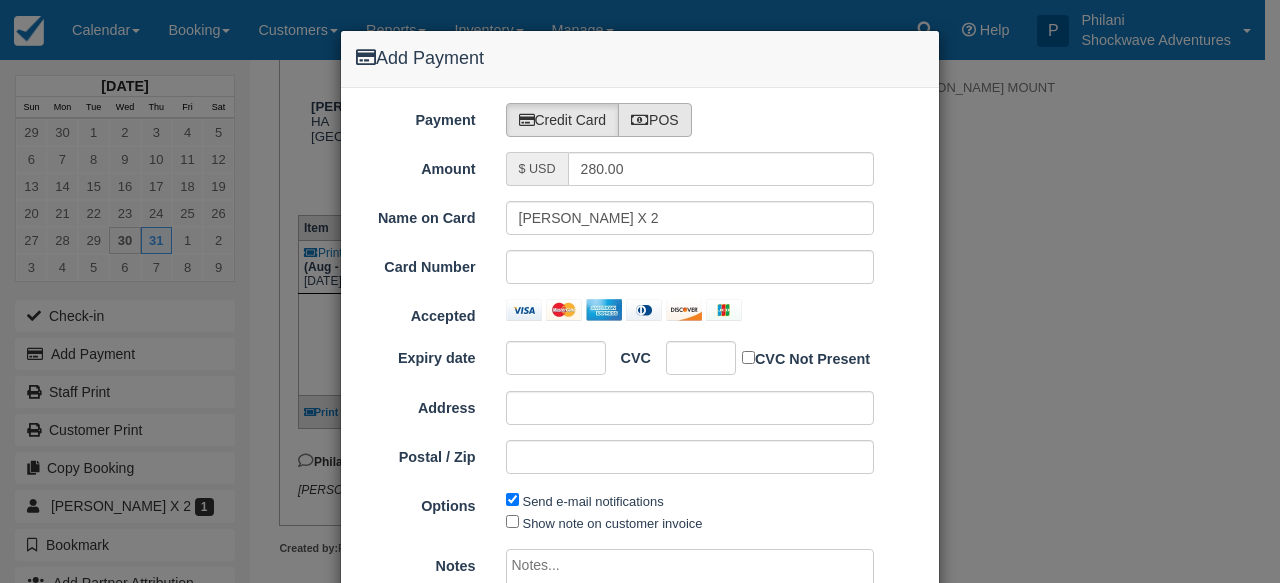click on "POS" at bounding box center [655, 120] 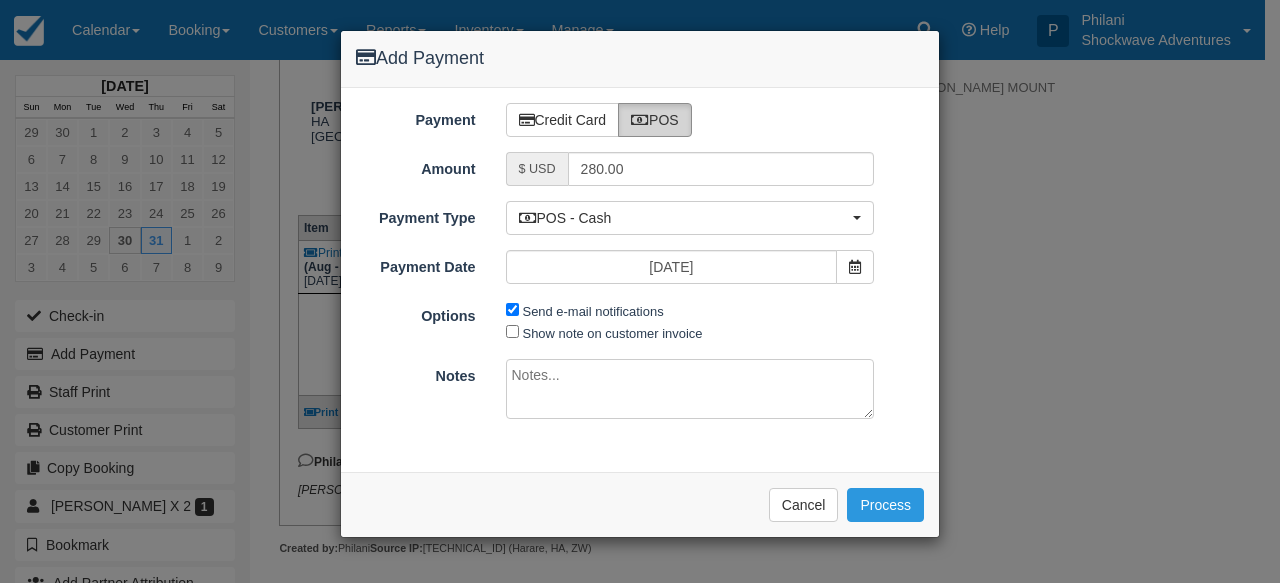 radio on "true" 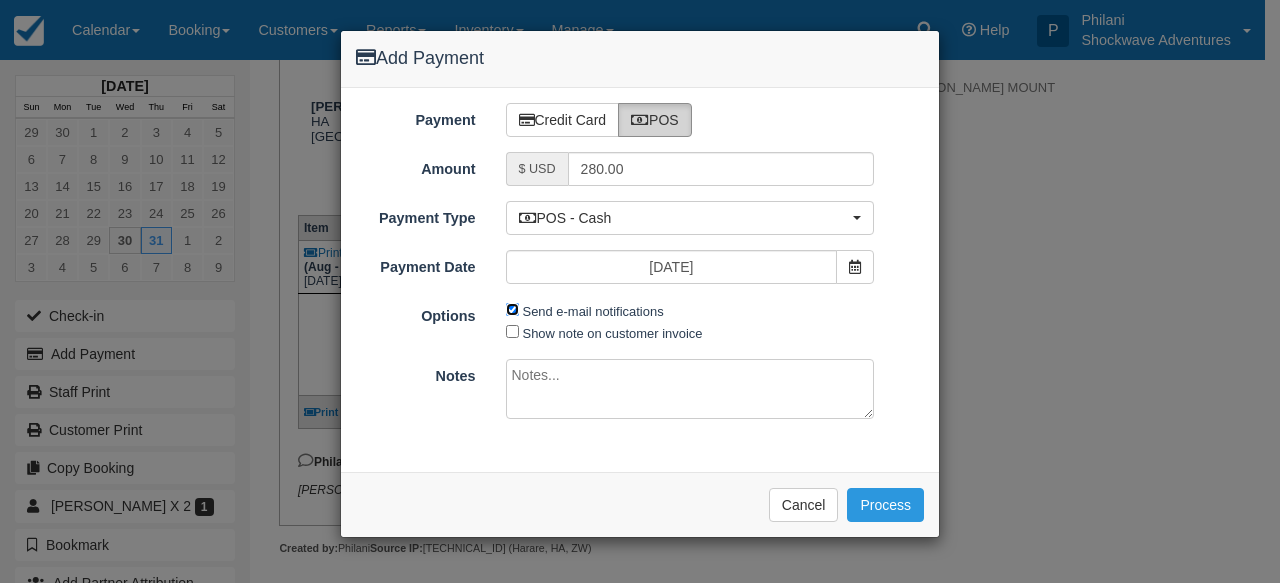 click on "Send e-mail notifications" at bounding box center [512, 309] 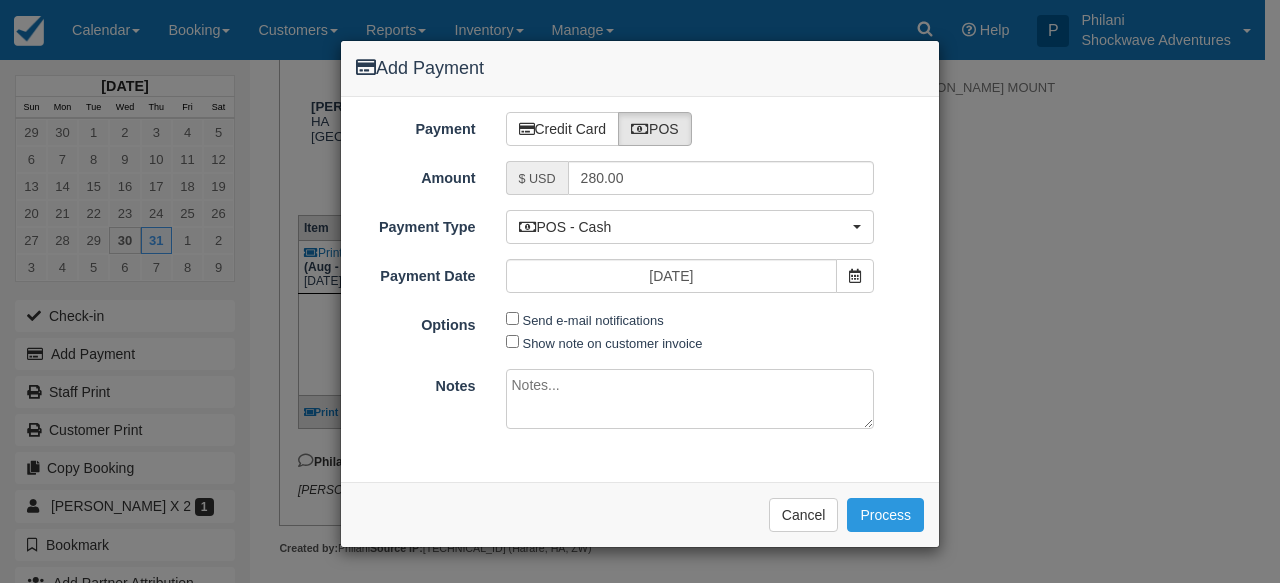 click on "Send e-mail notifications" at bounding box center (590, 319) 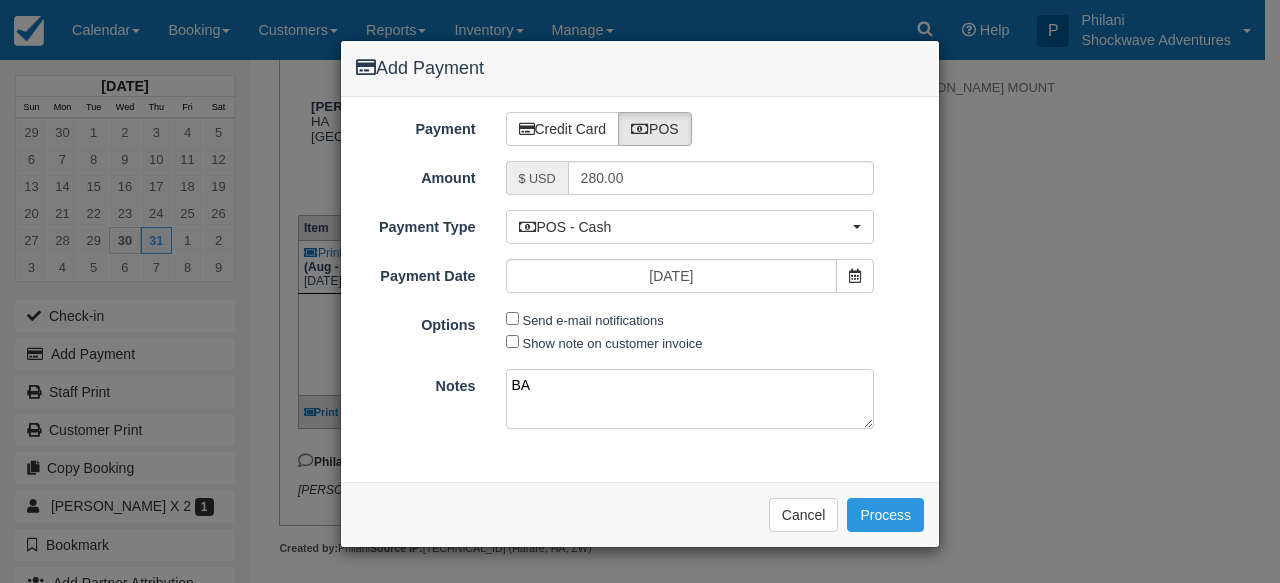 type on "B" 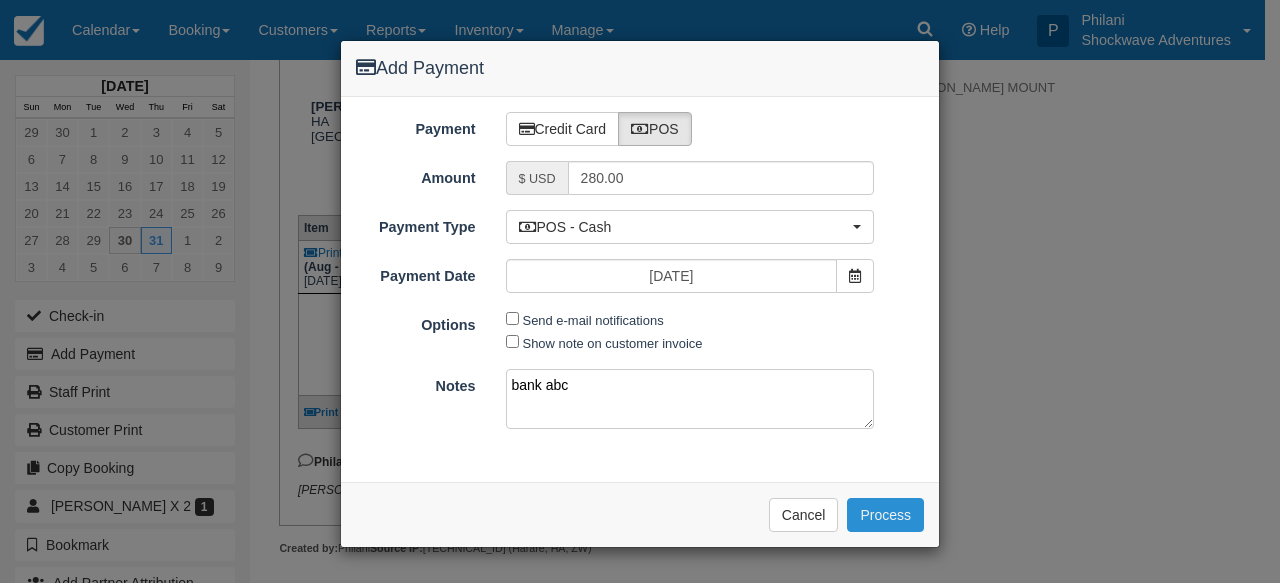 type on "bank abc" 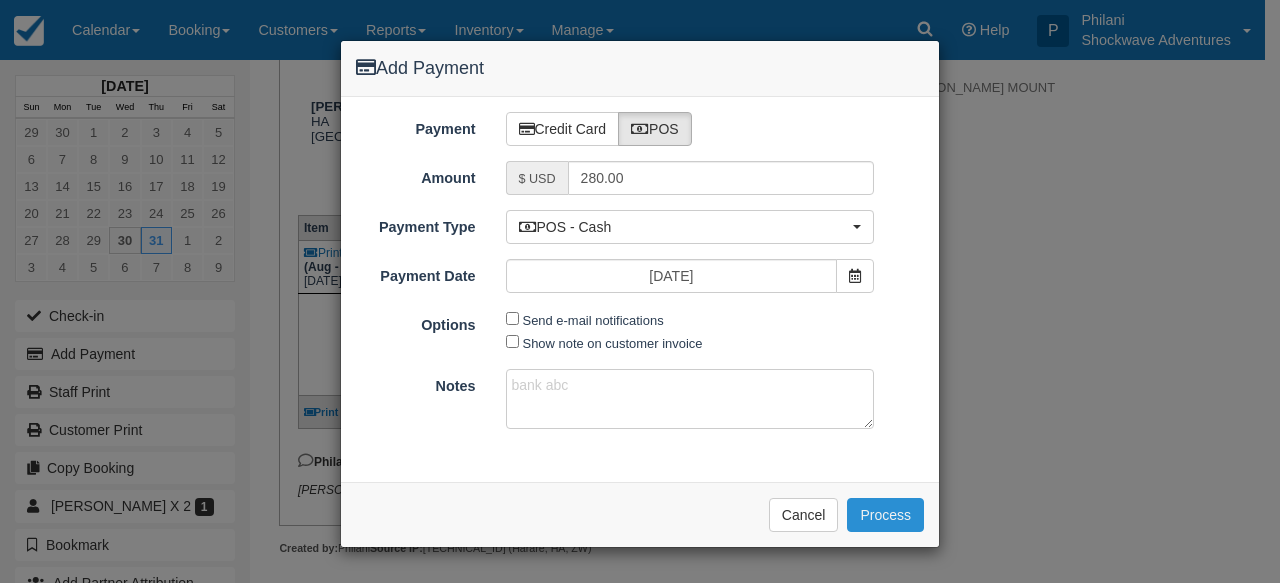 click on "Process" at bounding box center [885, 515] 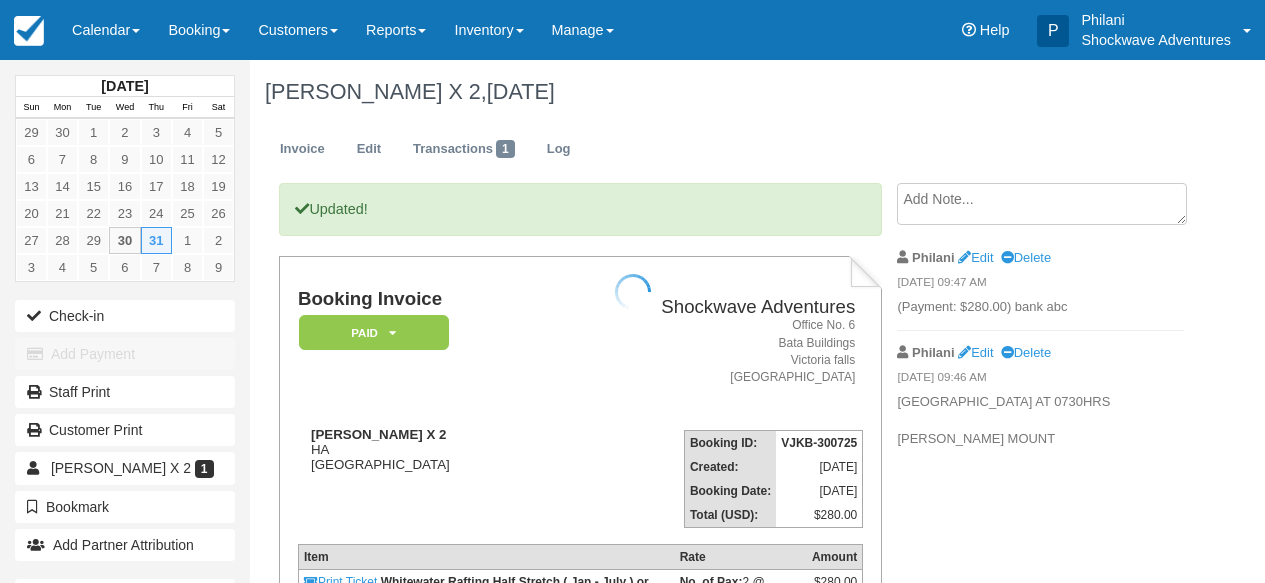 scroll, scrollTop: 0, scrollLeft: 0, axis: both 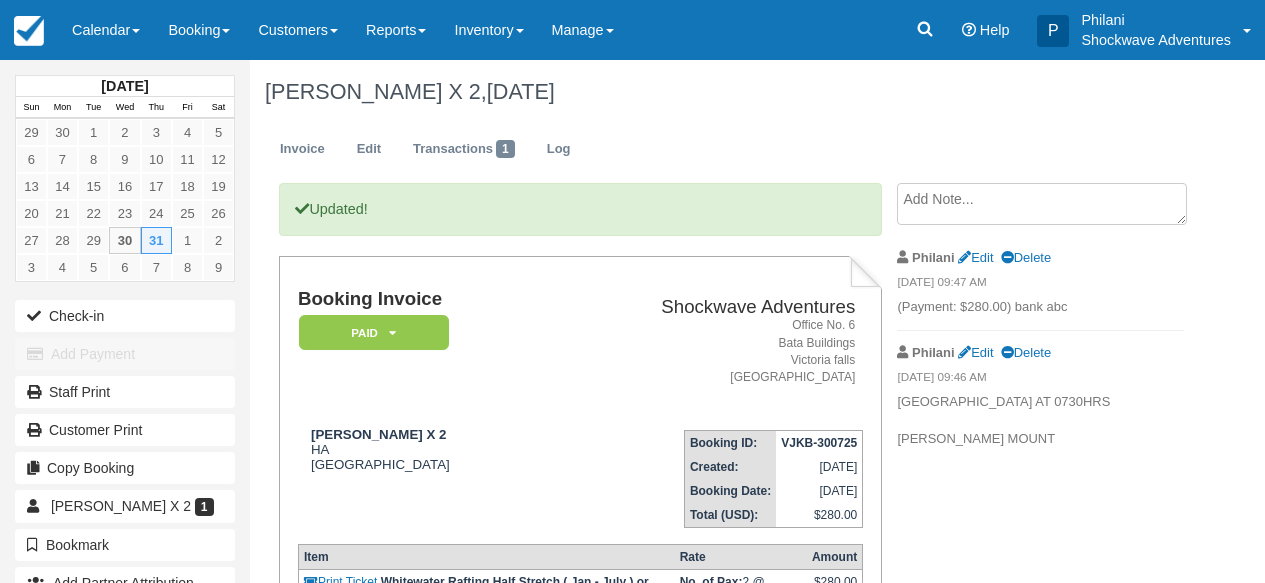 click on "Calendar" at bounding box center (106, 30) 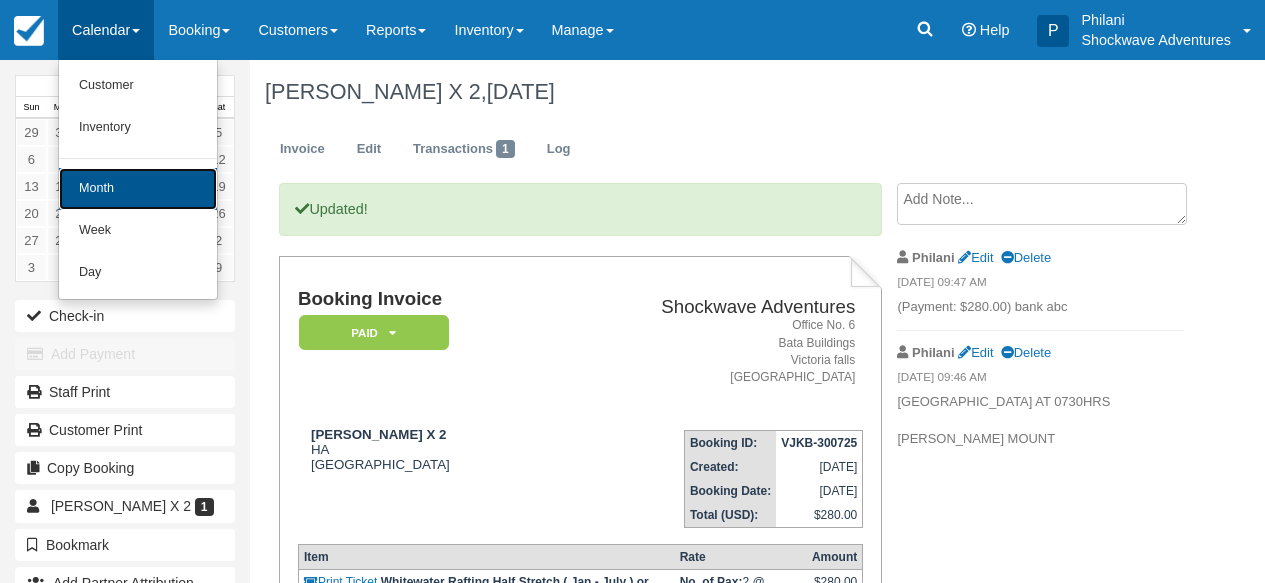 click on "Month" at bounding box center [138, 189] 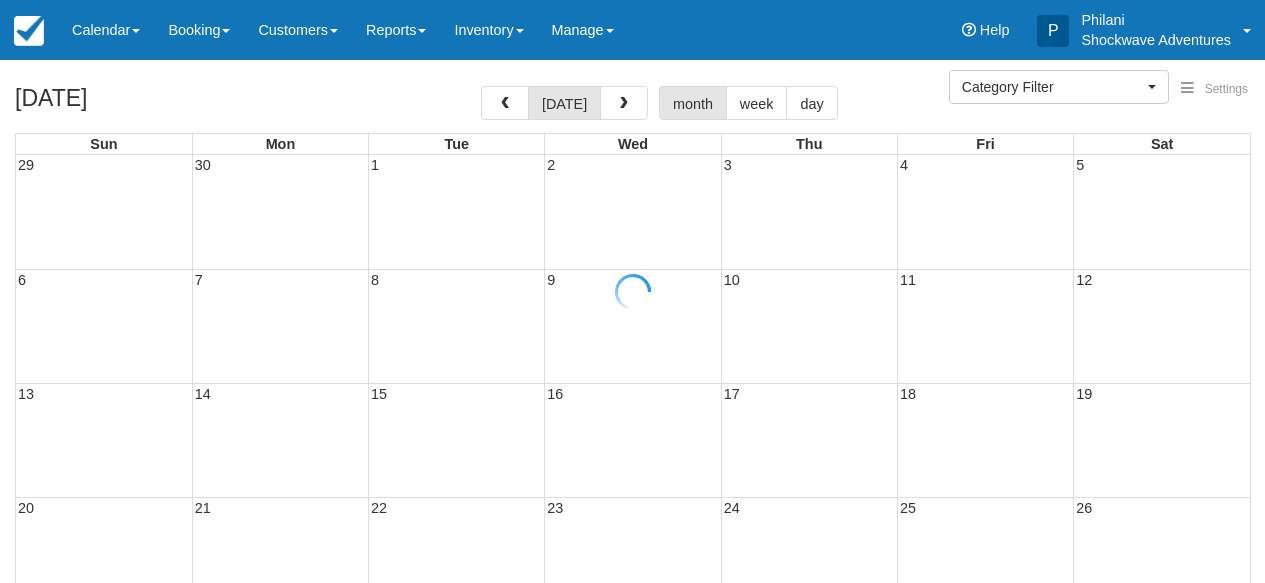 select 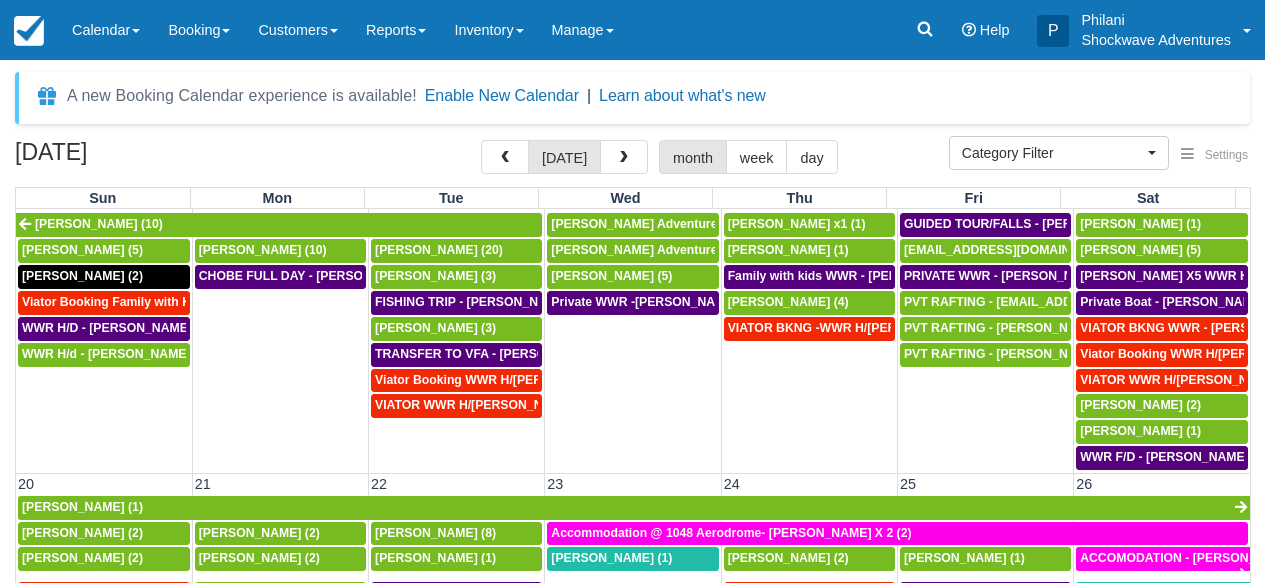scroll, scrollTop: 1130, scrollLeft: 0, axis: vertical 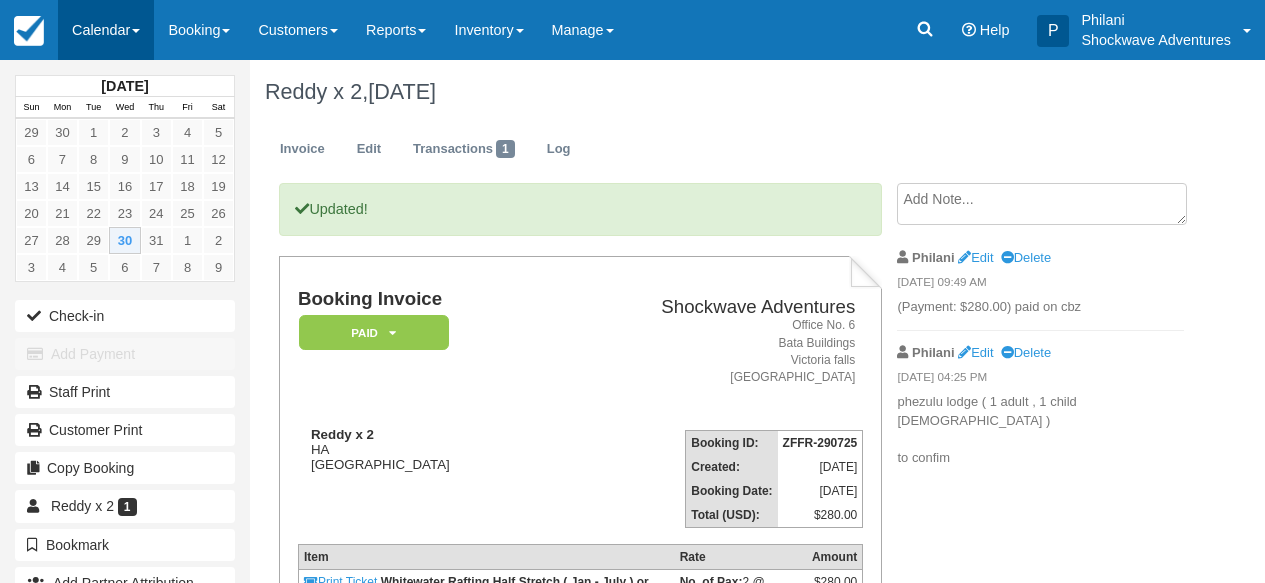 click on "Calendar" at bounding box center (106, 30) 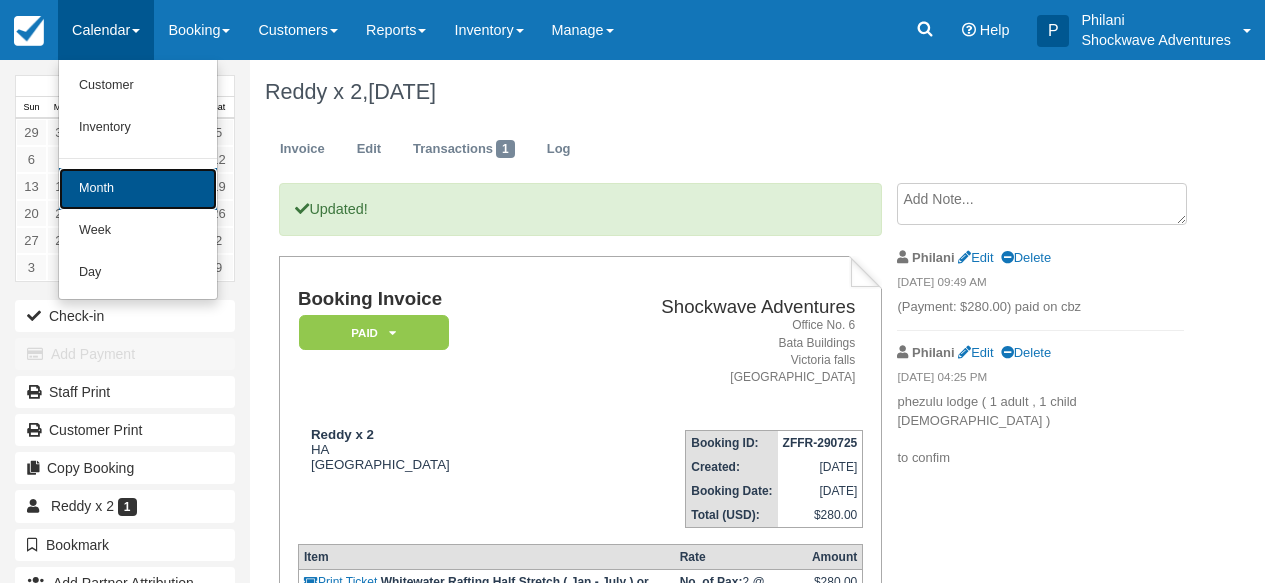click on "Month" at bounding box center (138, 189) 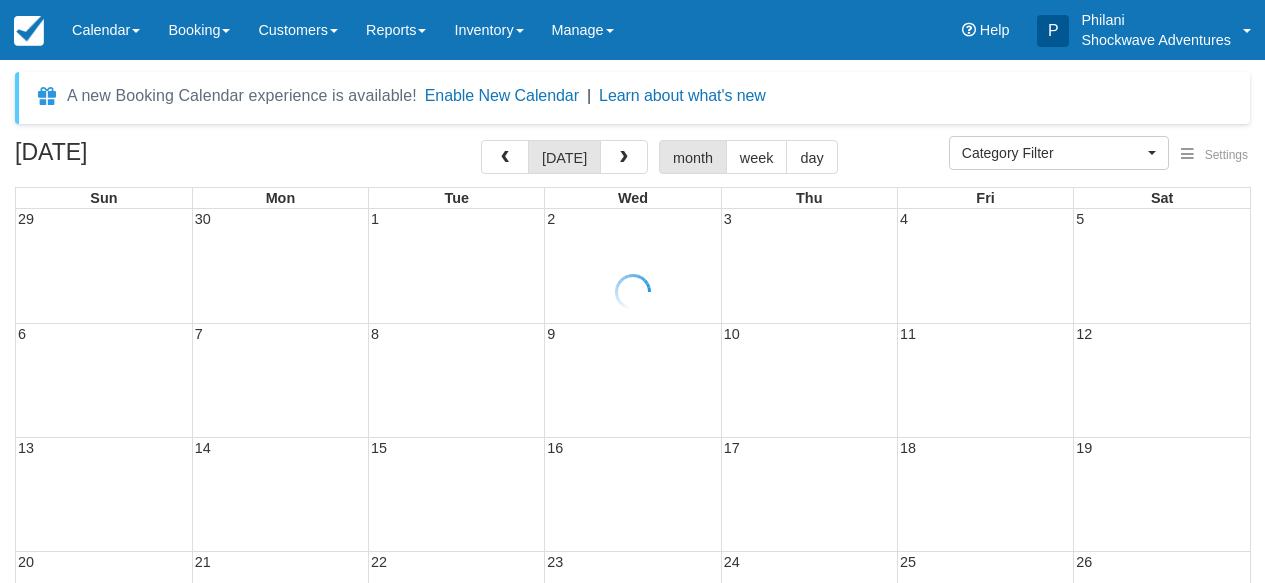 select 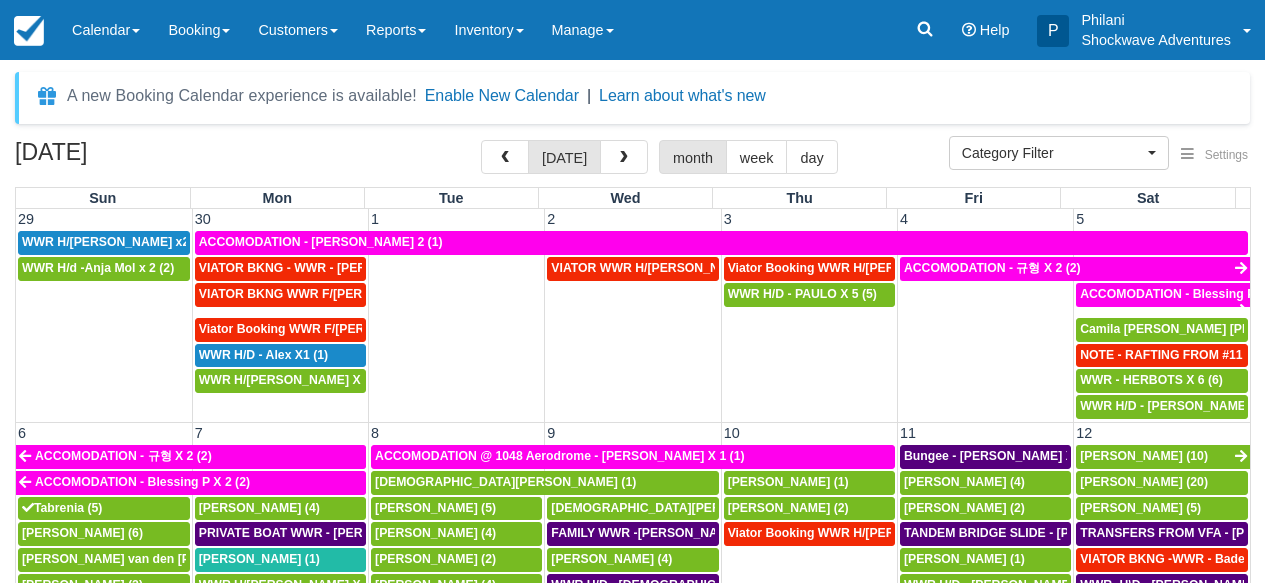 scroll, scrollTop: 319, scrollLeft: 0, axis: vertical 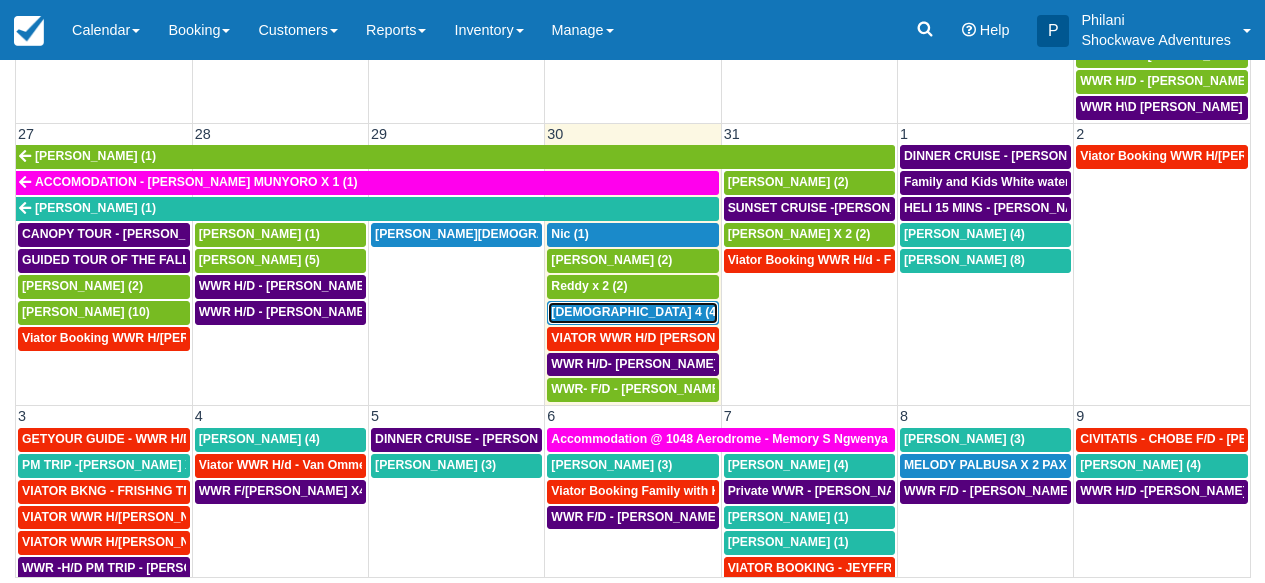 click on "SRI X 4 (4)" at bounding box center [632, 313] 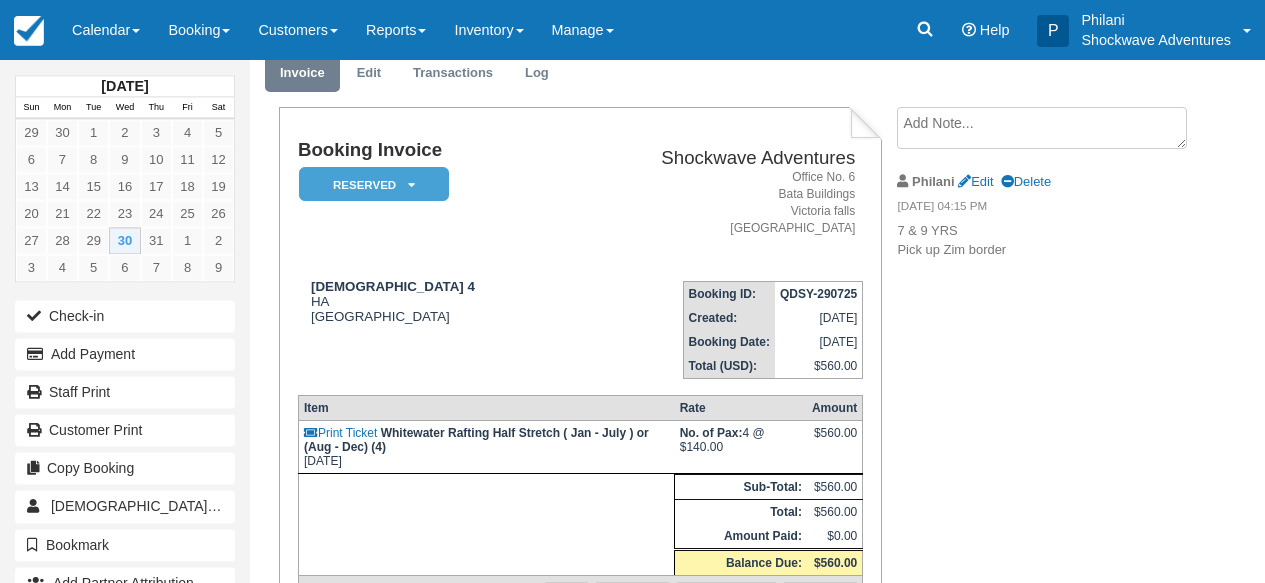 scroll, scrollTop: 48, scrollLeft: 0, axis: vertical 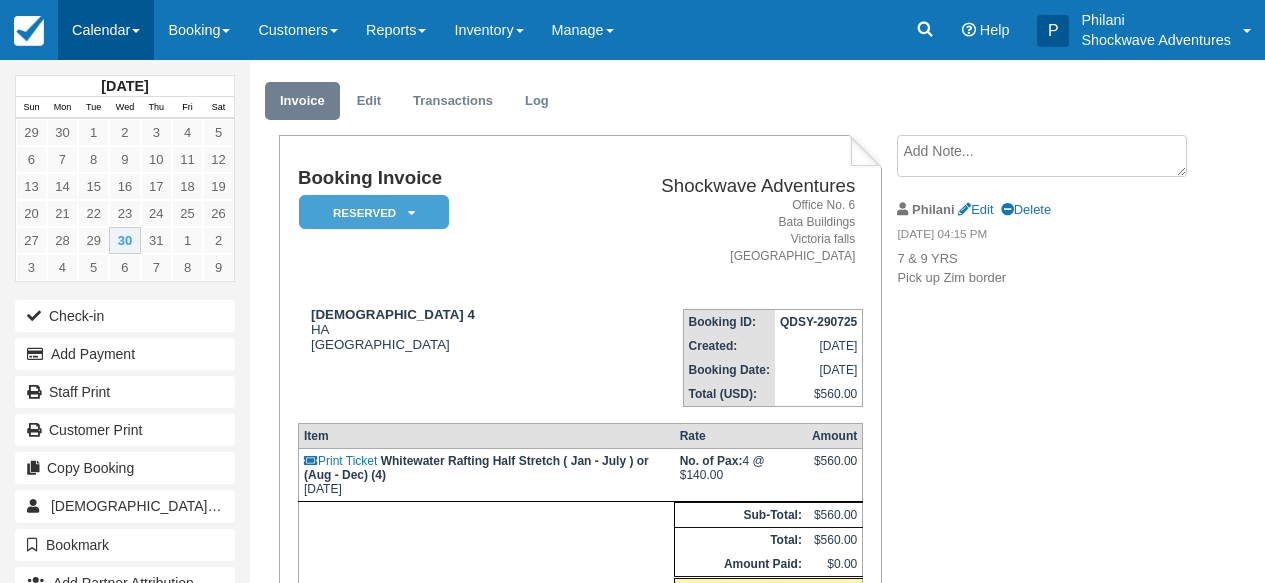 click on "Calendar" at bounding box center [106, 30] 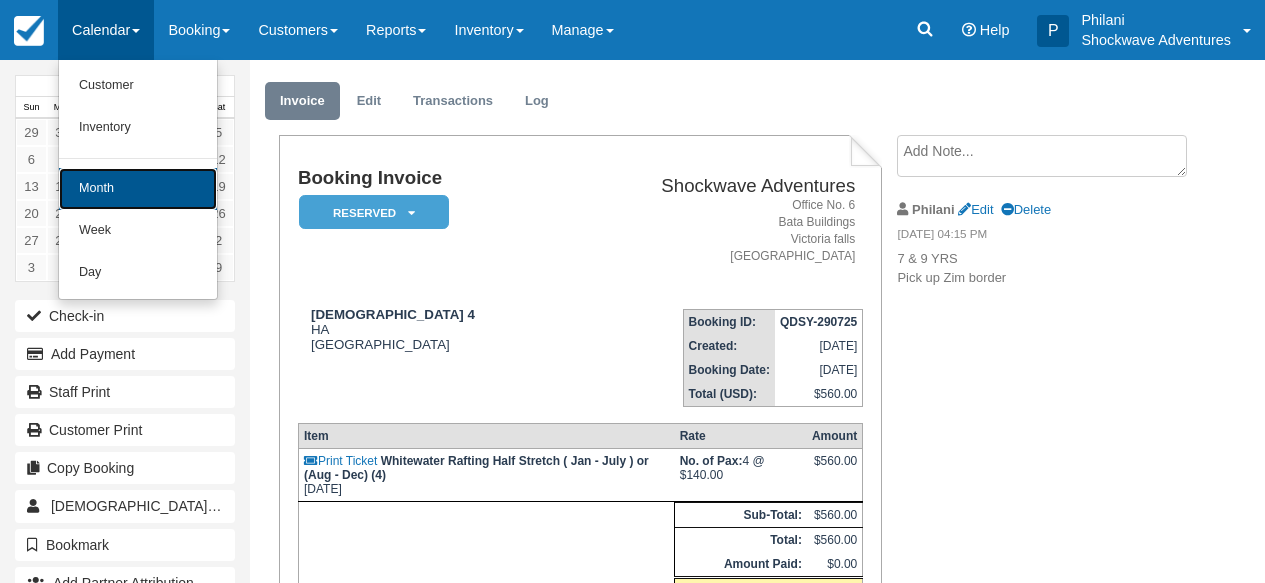 click on "Month" at bounding box center [138, 189] 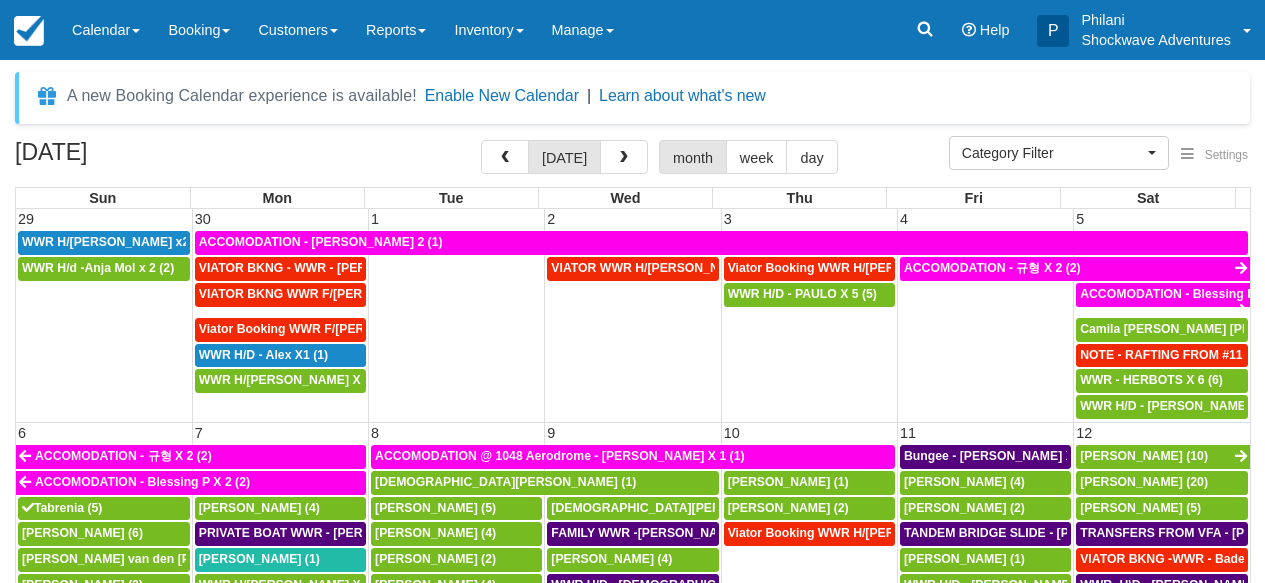 select 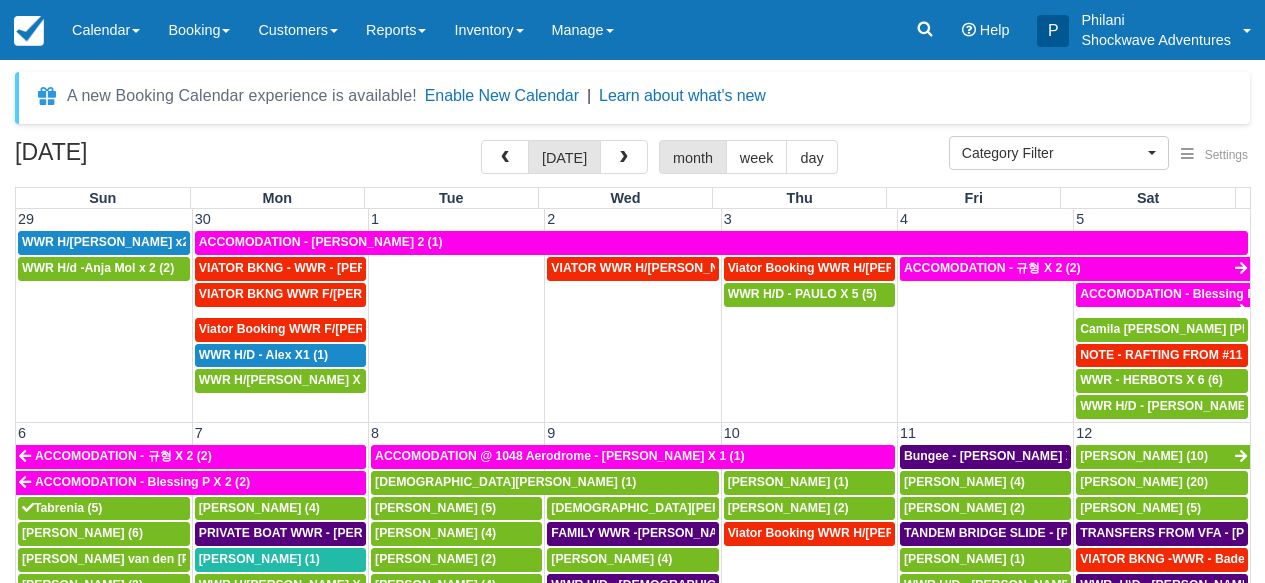 scroll, scrollTop: 0, scrollLeft: 0, axis: both 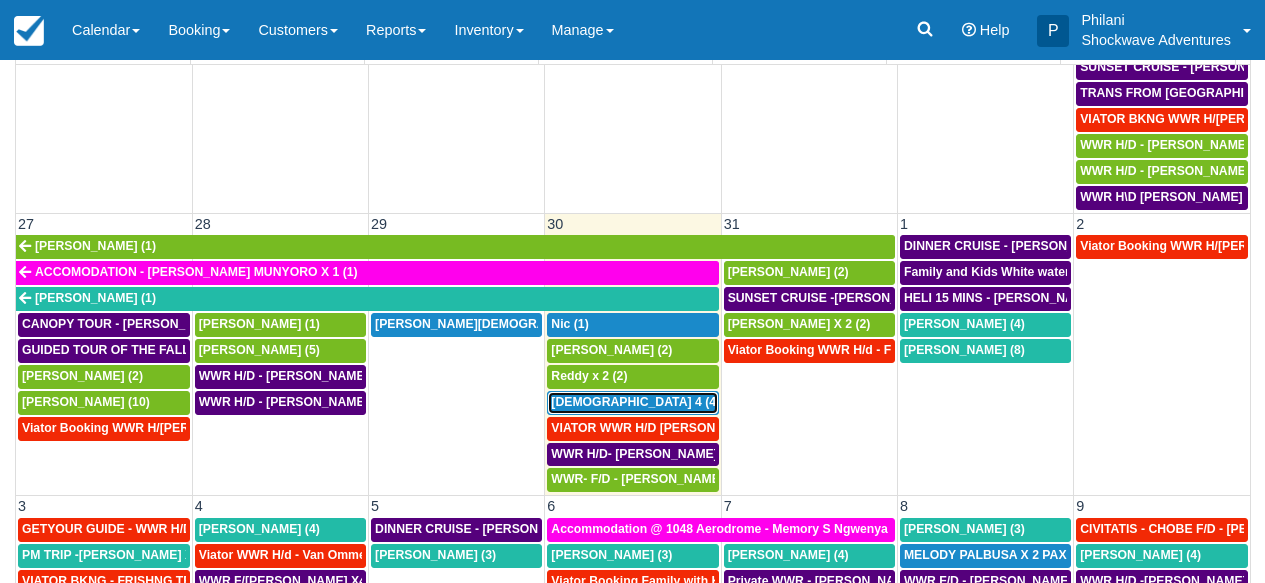 click on "SRI X 4 (4)" at bounding box center (635, 402) 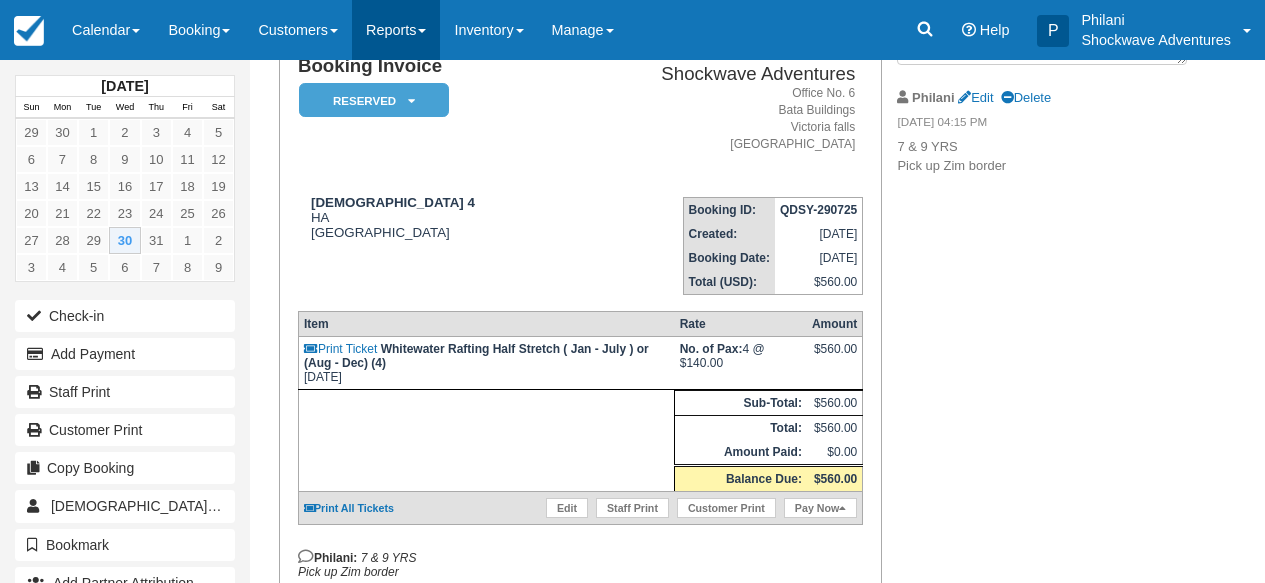 scroll, scrollTop: 160, scrollLeft: 0, axis: vertical 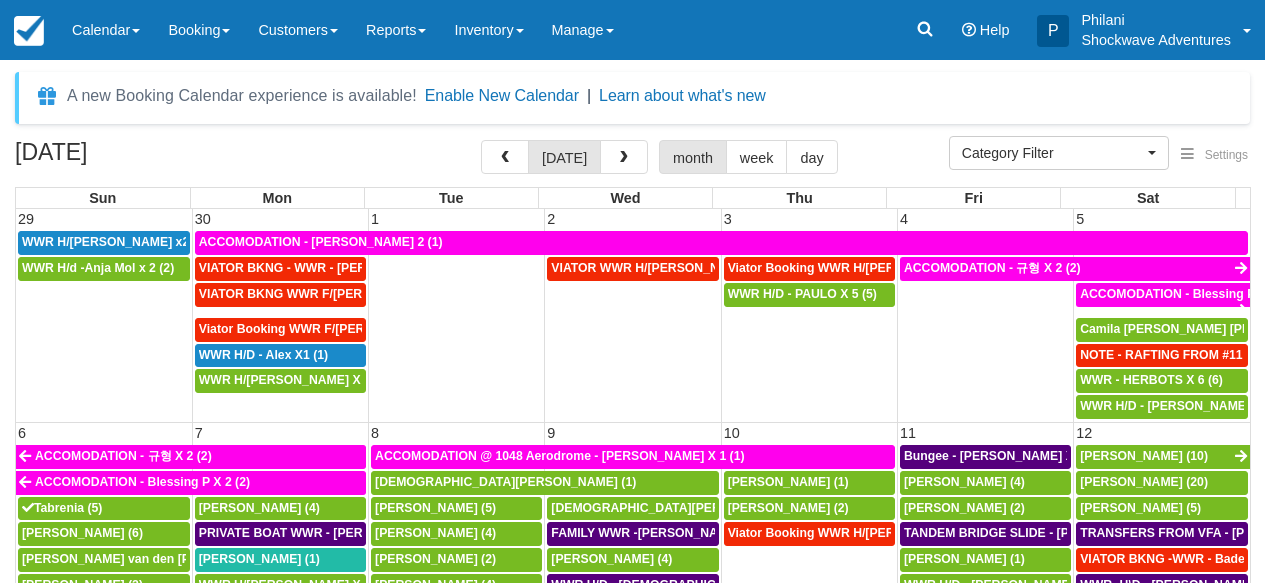 select 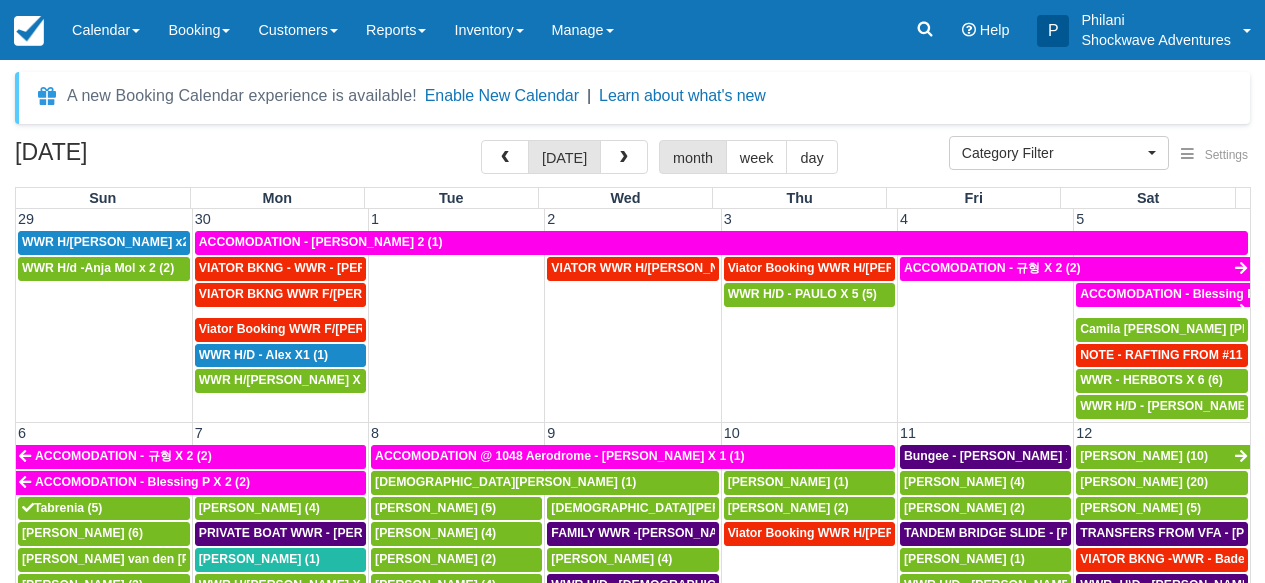 scroll, scrollTop: 0, scrollLeft: 0, axis: both 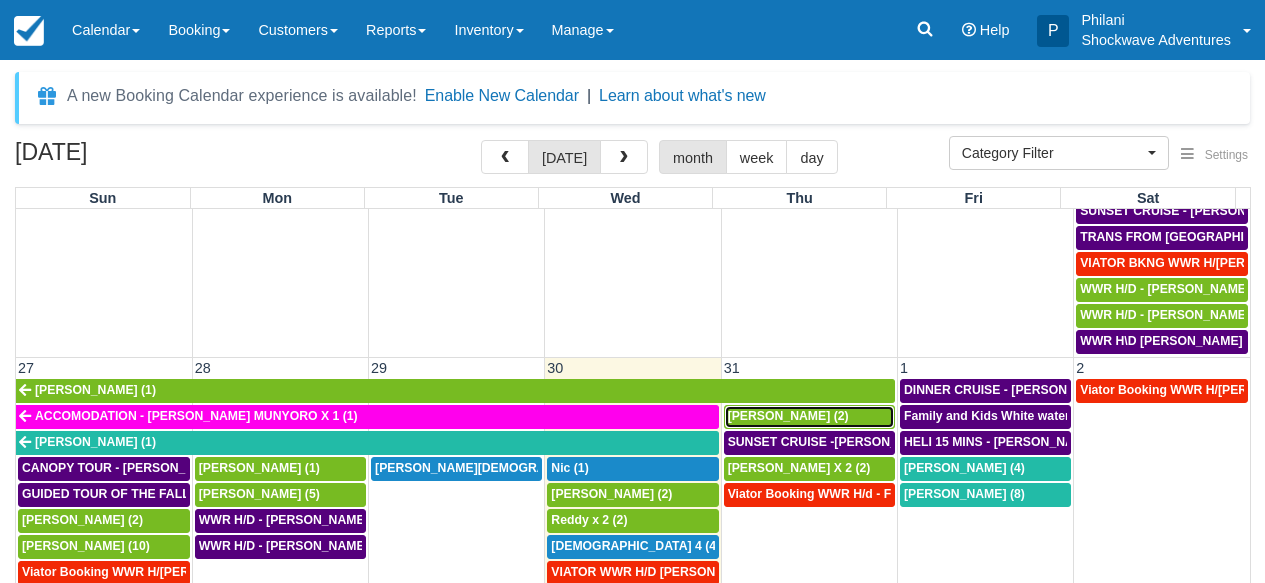 click on "Ryan smith (2)" at bounding box center (809, 417) 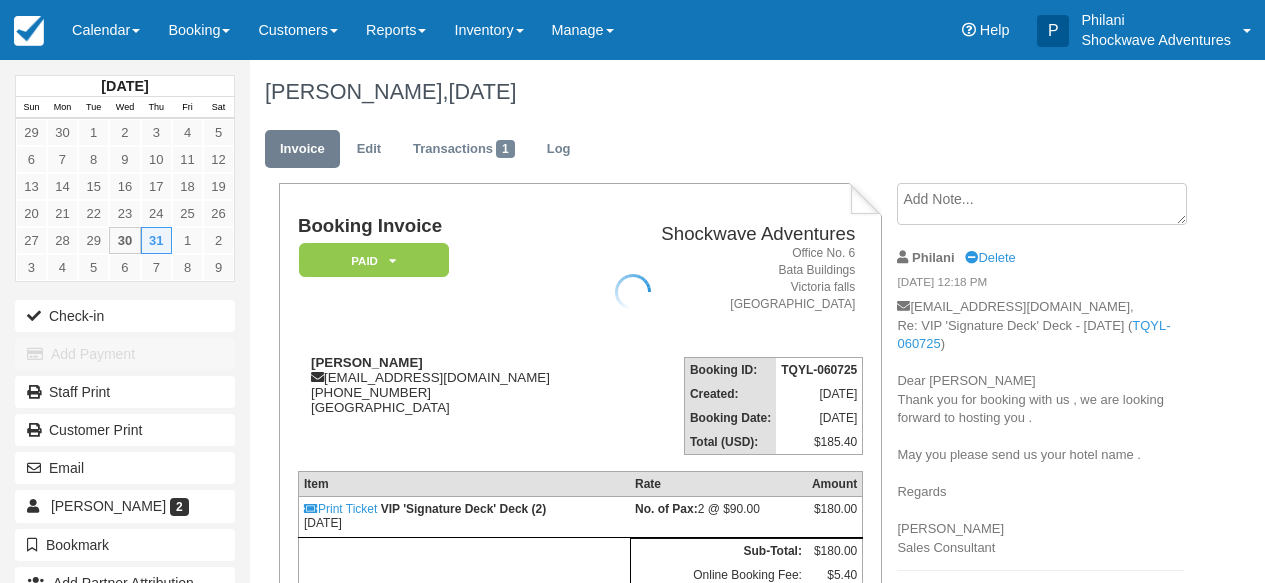 scroll, scrollTop: 64, scrollLeft: 0, axis: vertical 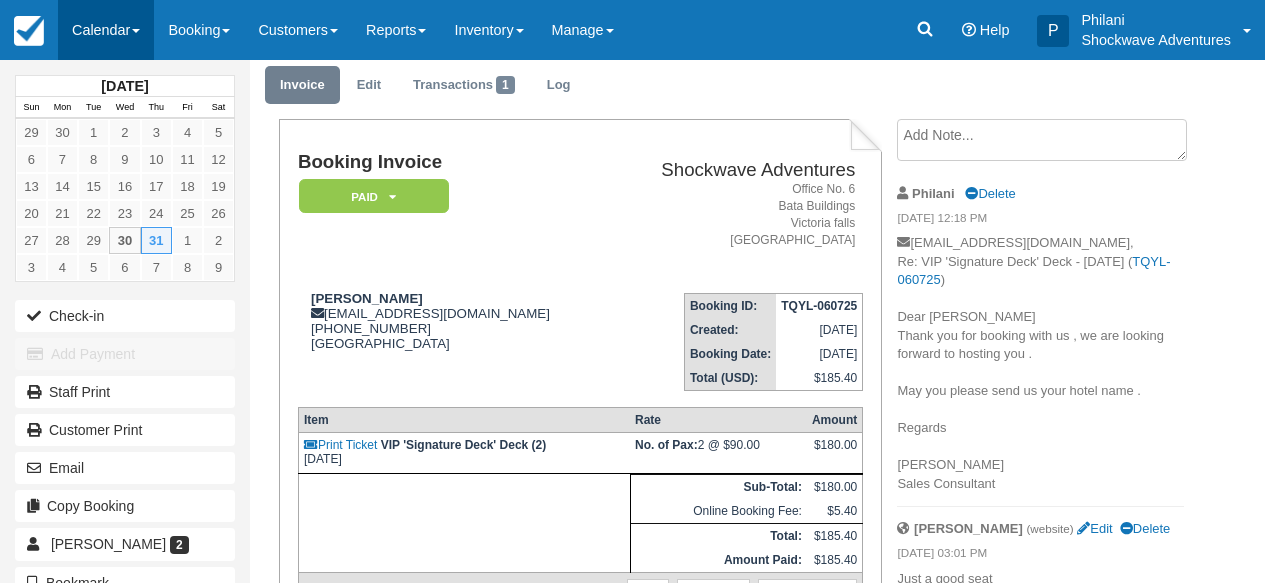 click on "Calendar" at bounding box center (106, 30) 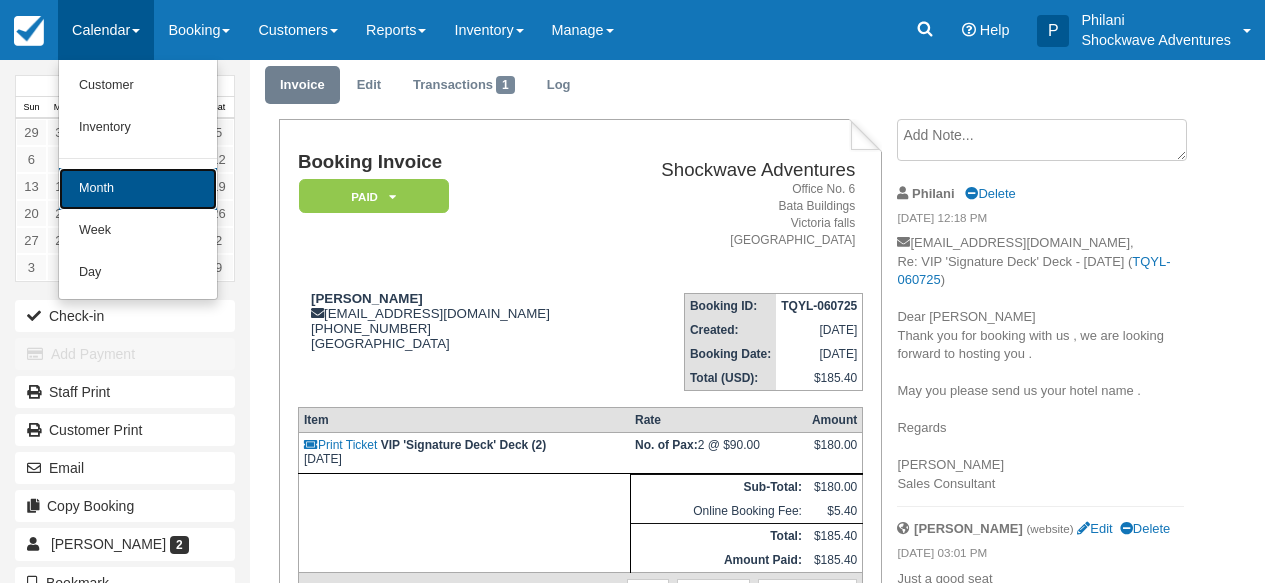 click on "Month" at bounding box center [138, 189] 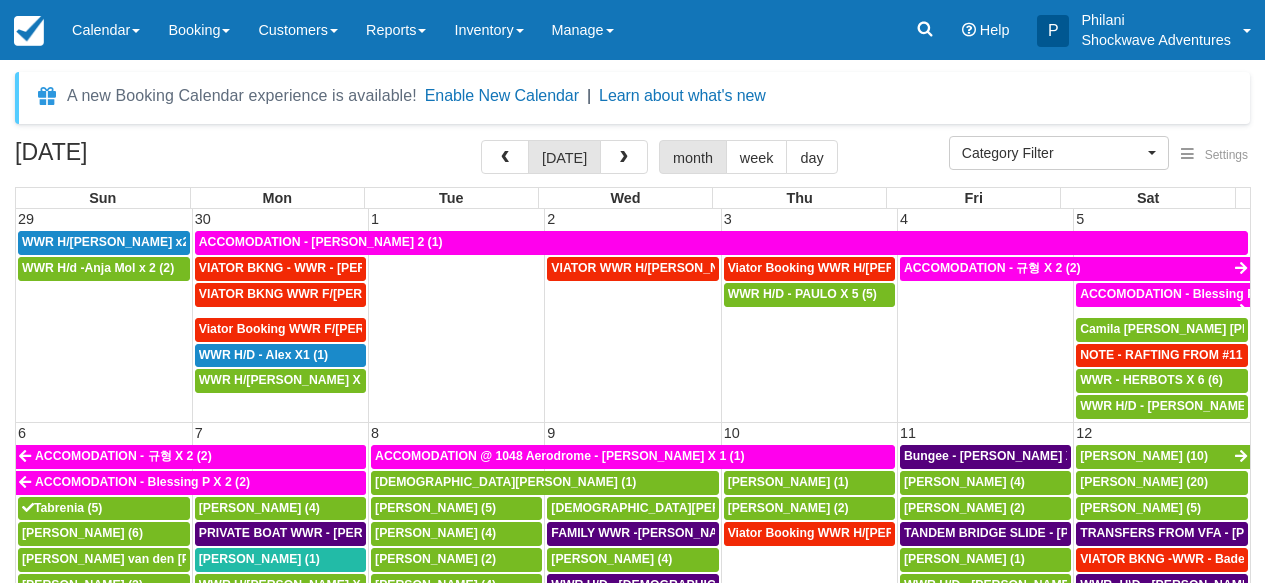 select 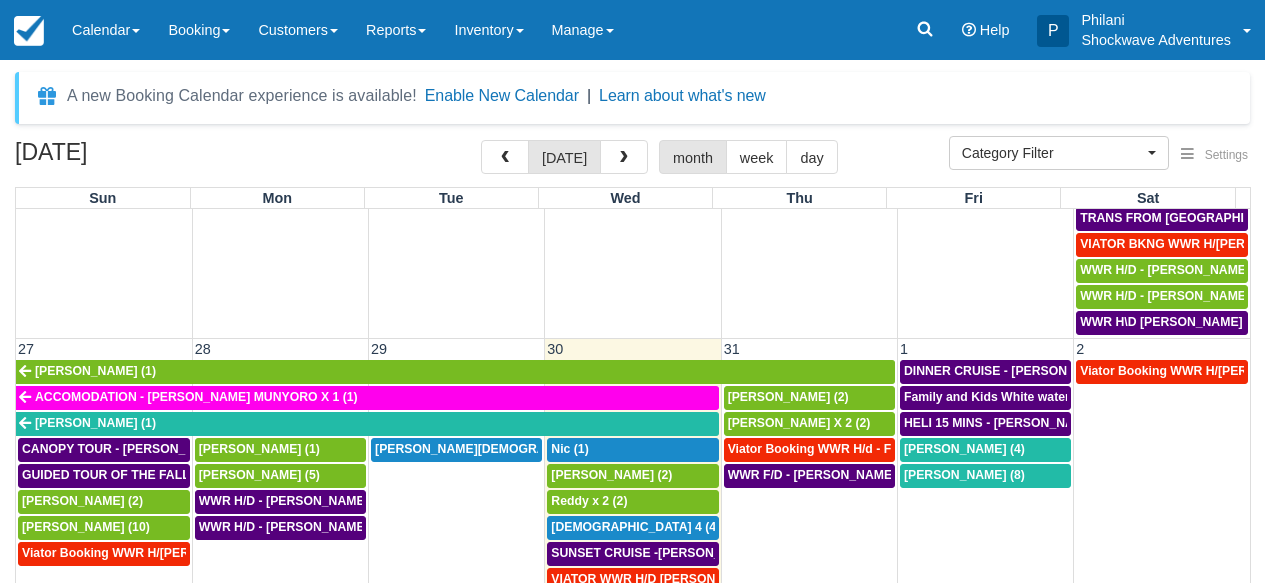 scroll, scrollTop: 1156, scrollLeft: 0, axis: vertical 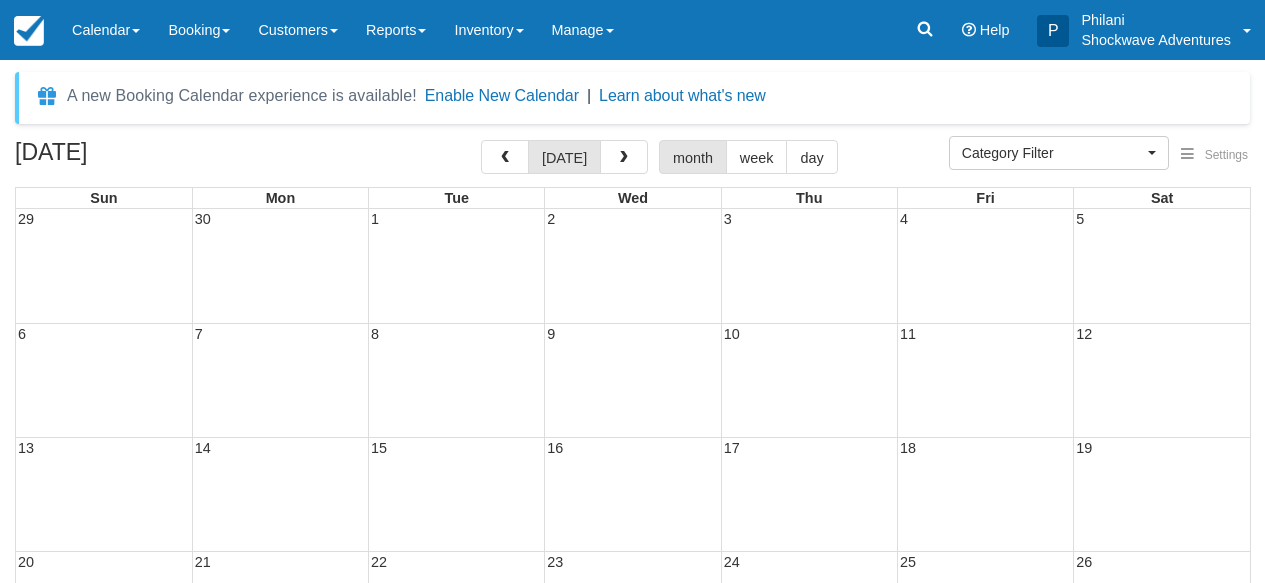 select 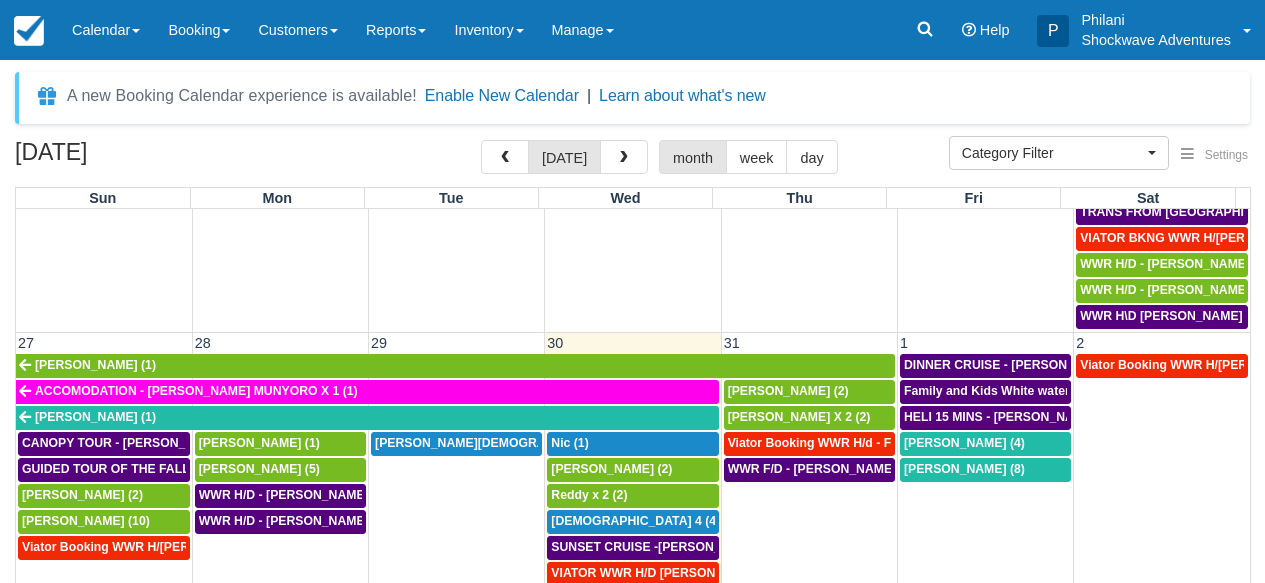 scroll, scrollTop: 1156, scrollLeft: 0, axis: vertical 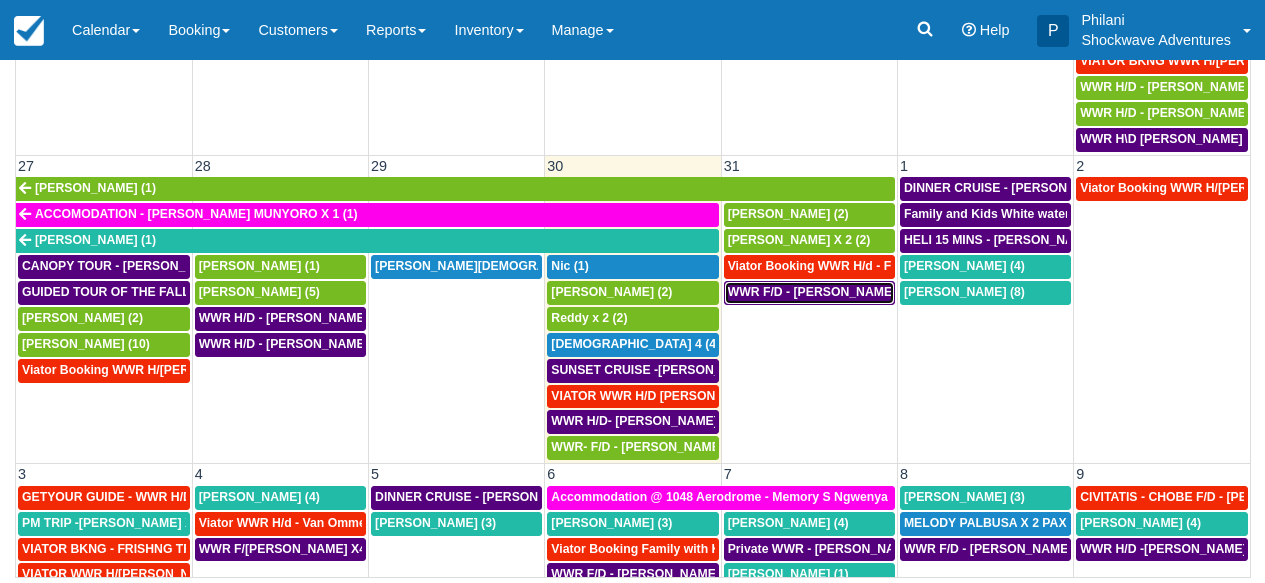 click on "WWR F/D - SUSAN CHALKER X2 (2)" at bounding box center (830, 292) 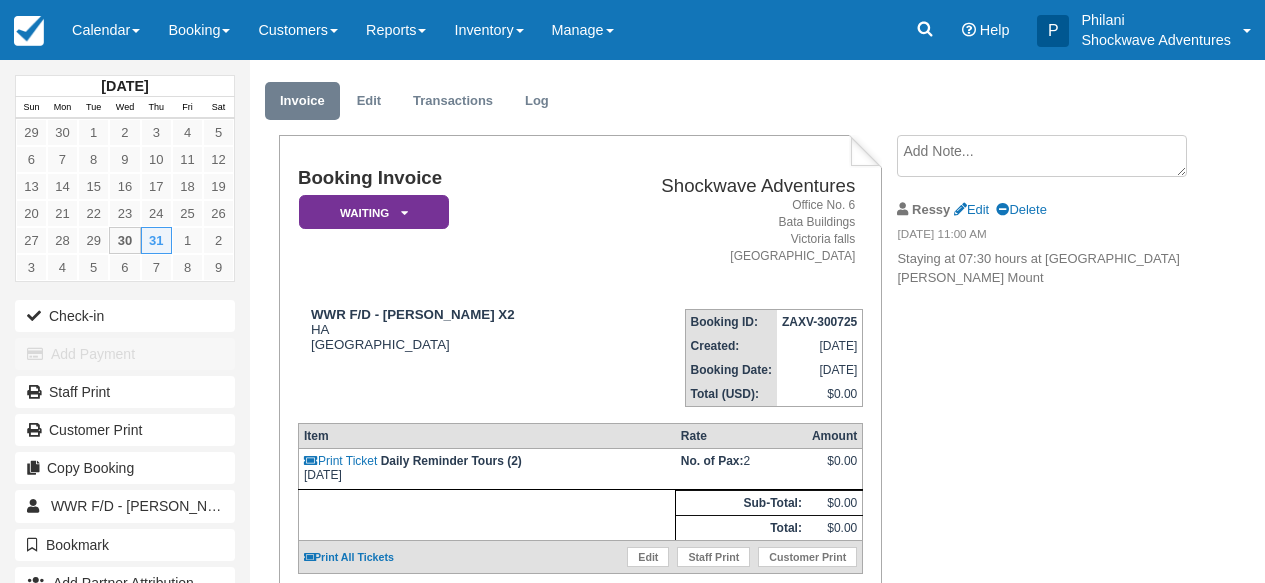 scroll, scrollTop: 80, scrollLeft: 0, axis: vertical 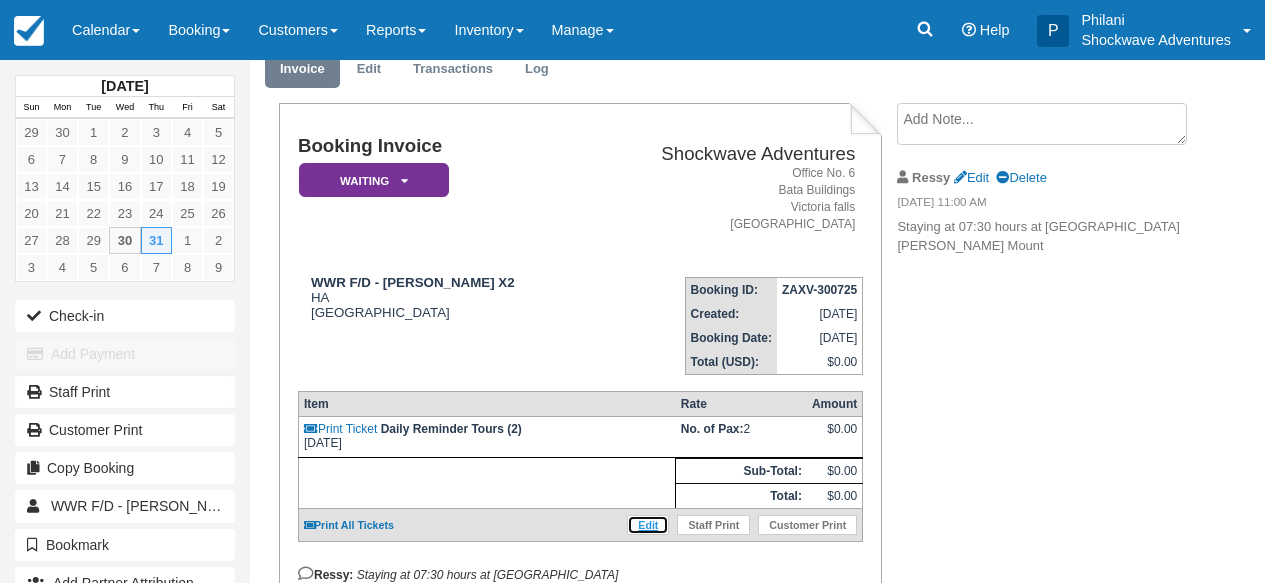 click on "Edit" at bounding box center [648, 525] 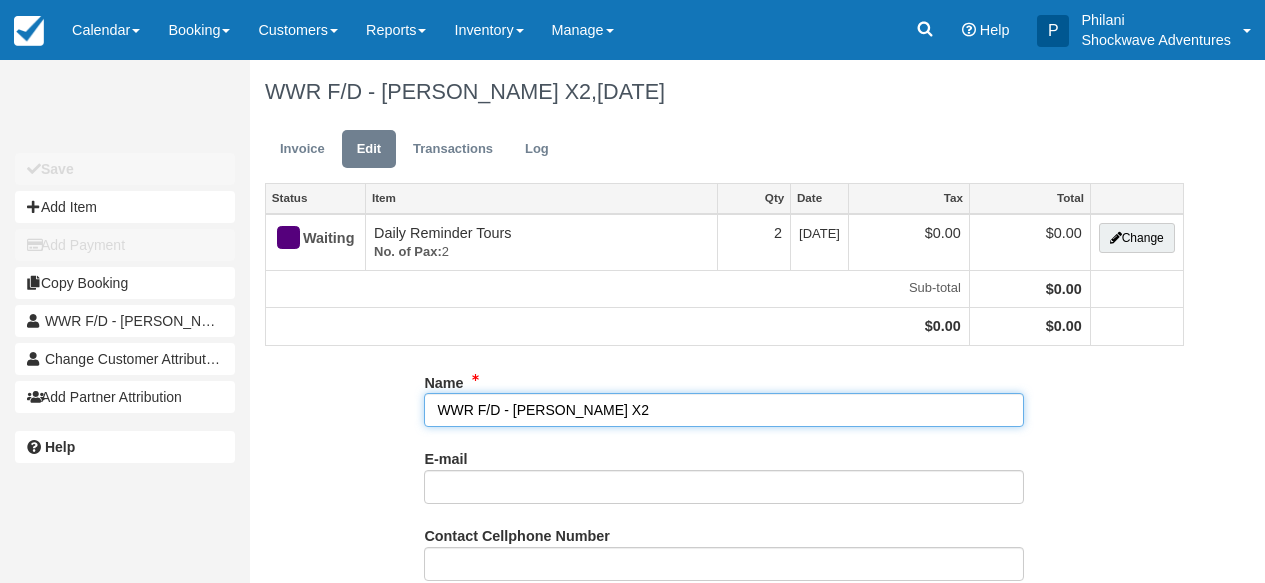 click on "WWR F/D - [PERSON_NAME] X2" at bounding box center (724, 410) 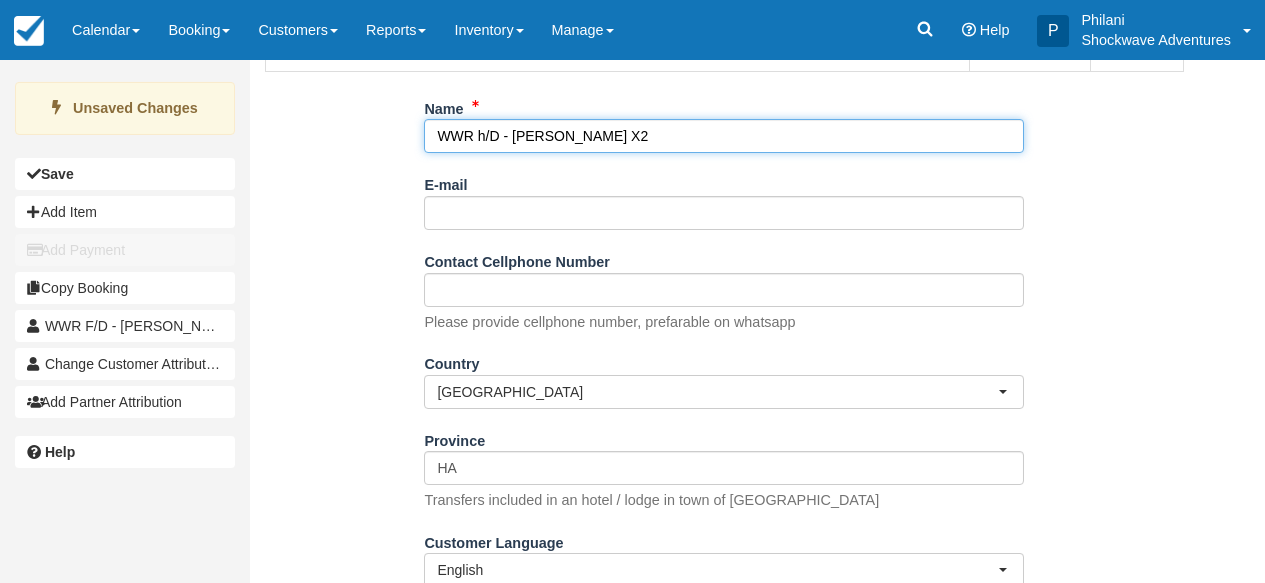 scroll, scrollTop: 352, scrollLeft: 0, axis: vertical 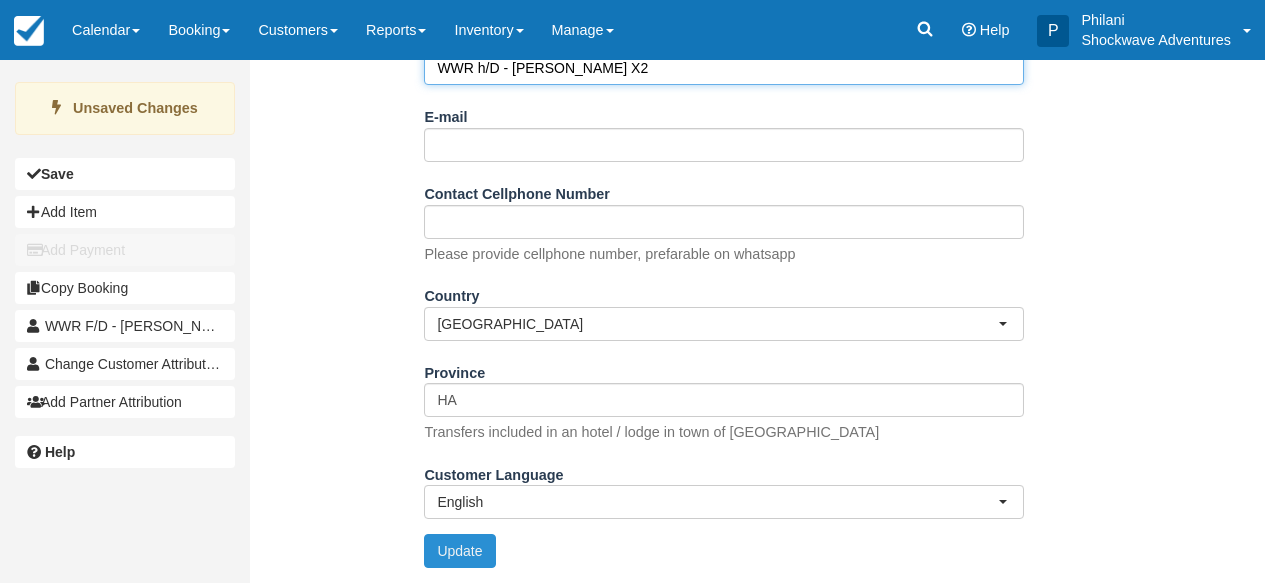 type on "WWR h/D - [PERSON_NAME] X2" 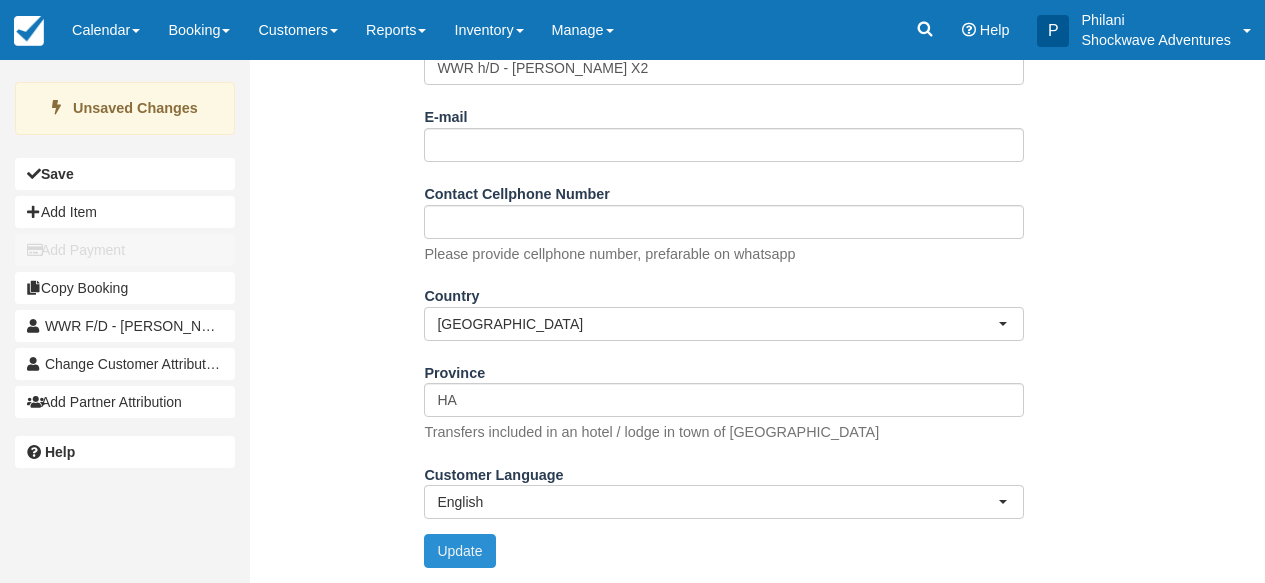 click on "Update" at bounding box center (459, 551) 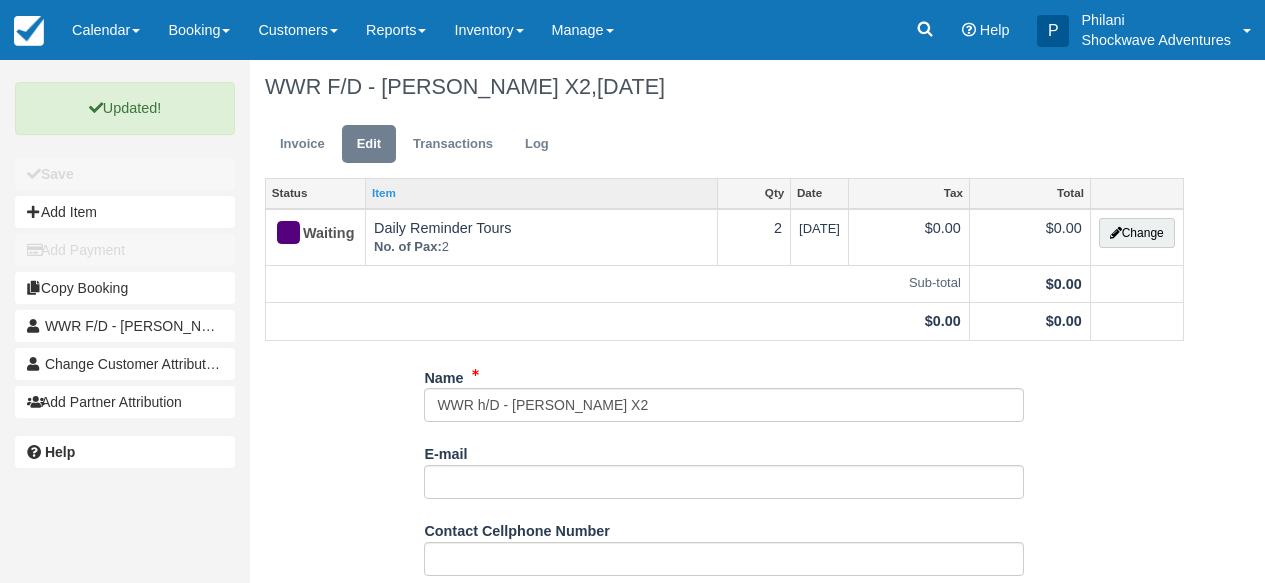 scroll, scrollTop: 0, scrollLeft: 0, axis: both 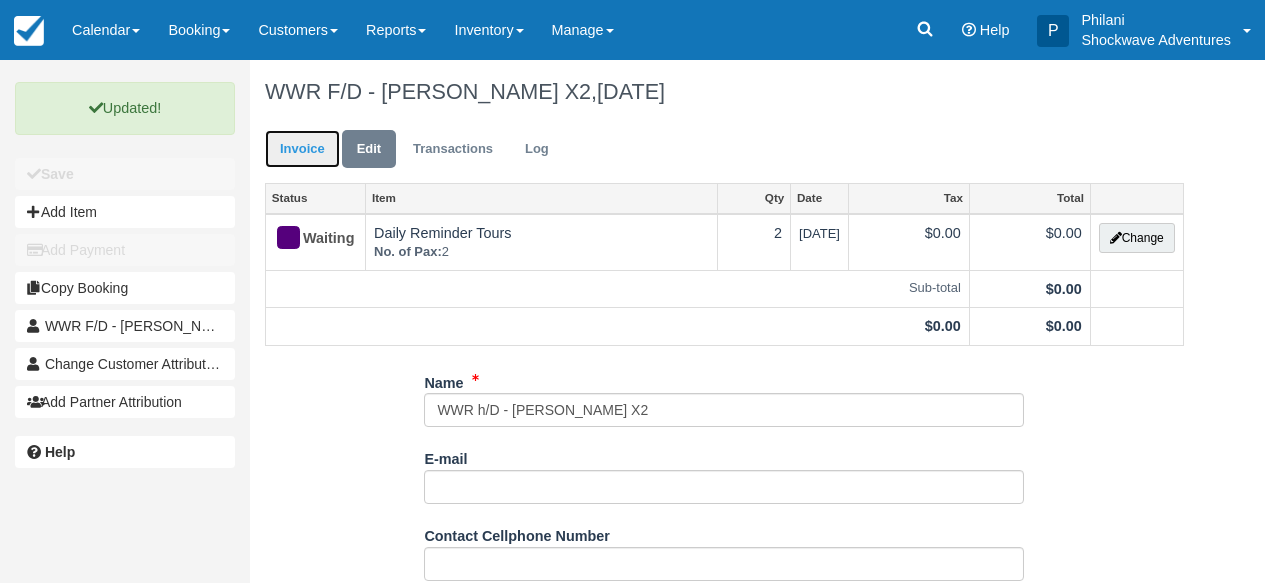 click on "Invoice" at bounding box center [302, 149] 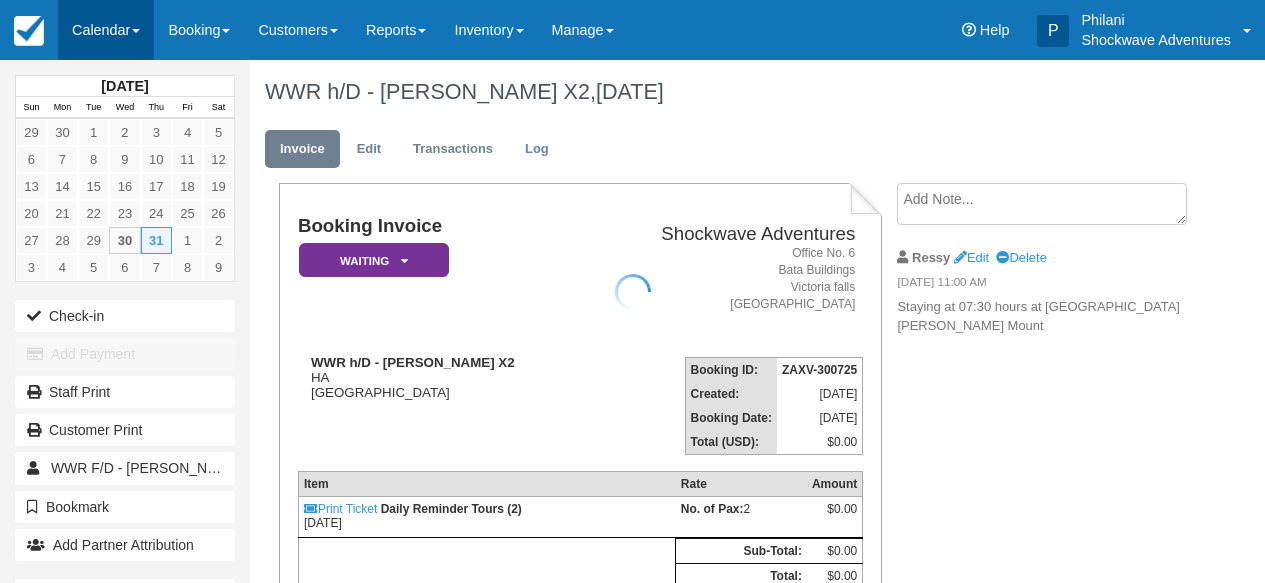 scroll, scrollTop: 0, scrollLeft: 0, axis: both 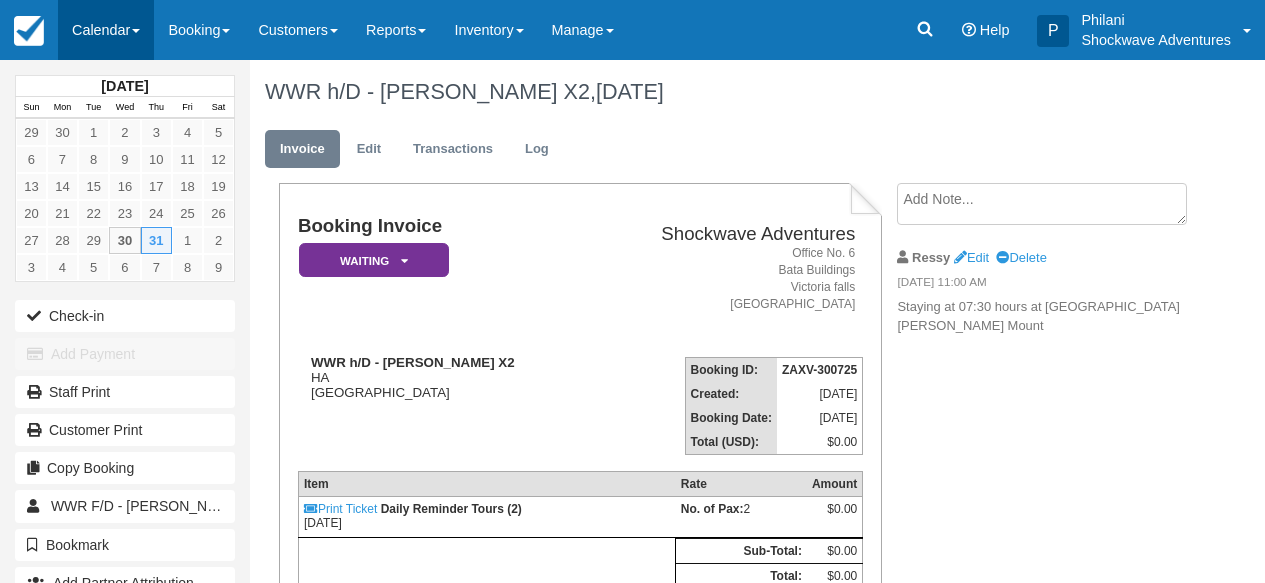 click on "Calendar" at bounding box center [106, 30] 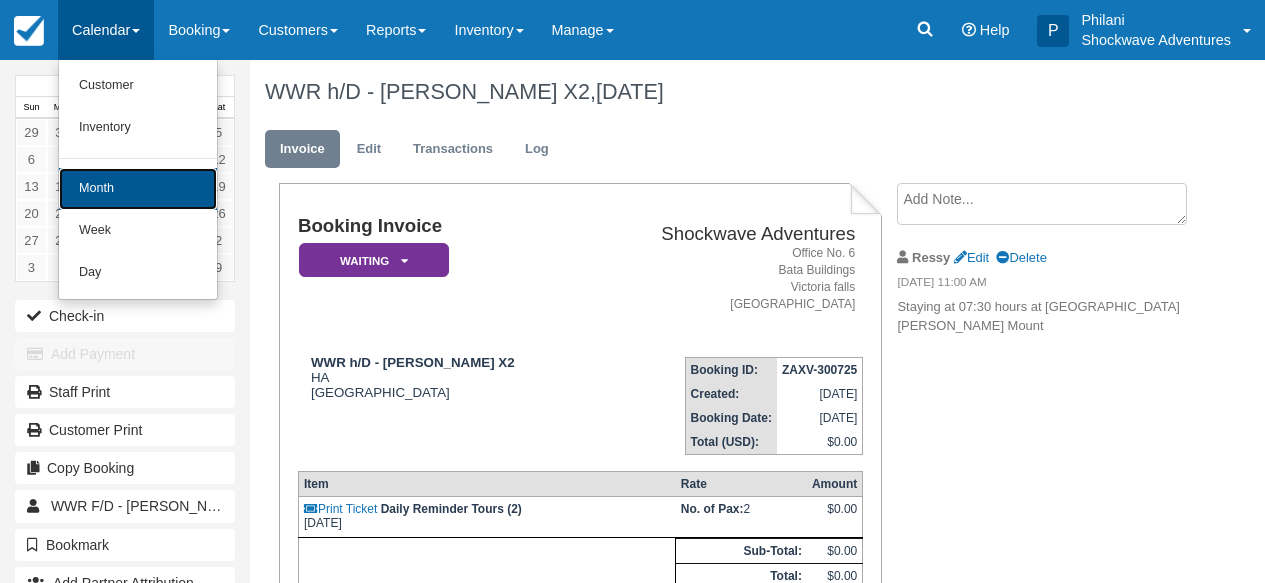 click on "Month" at bounding box center [138, 189] 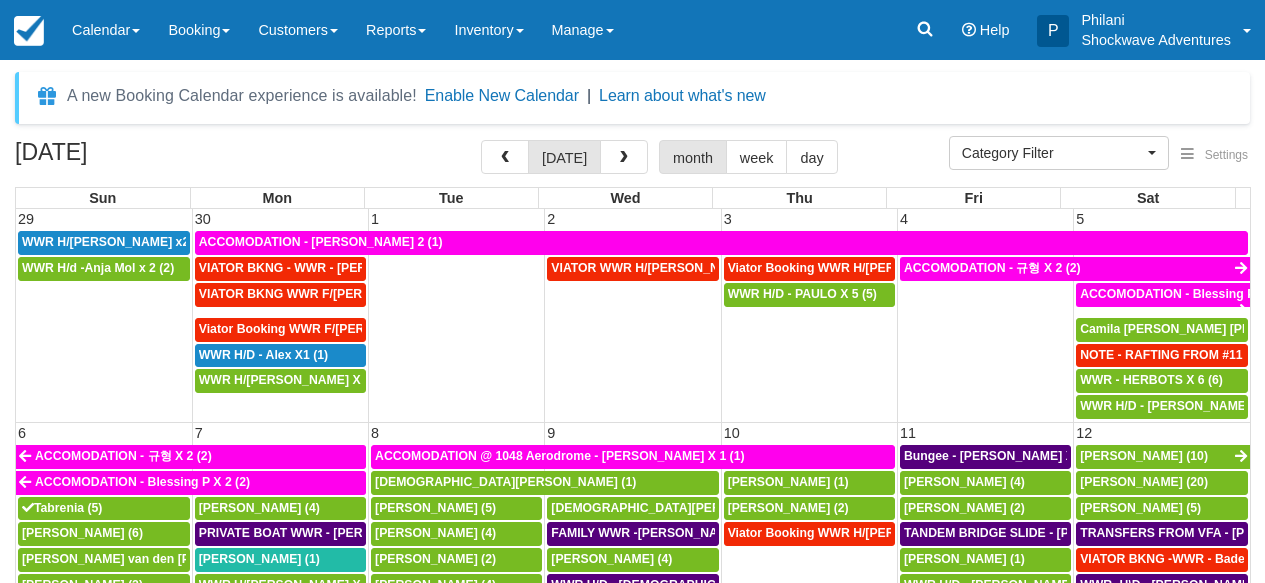 select 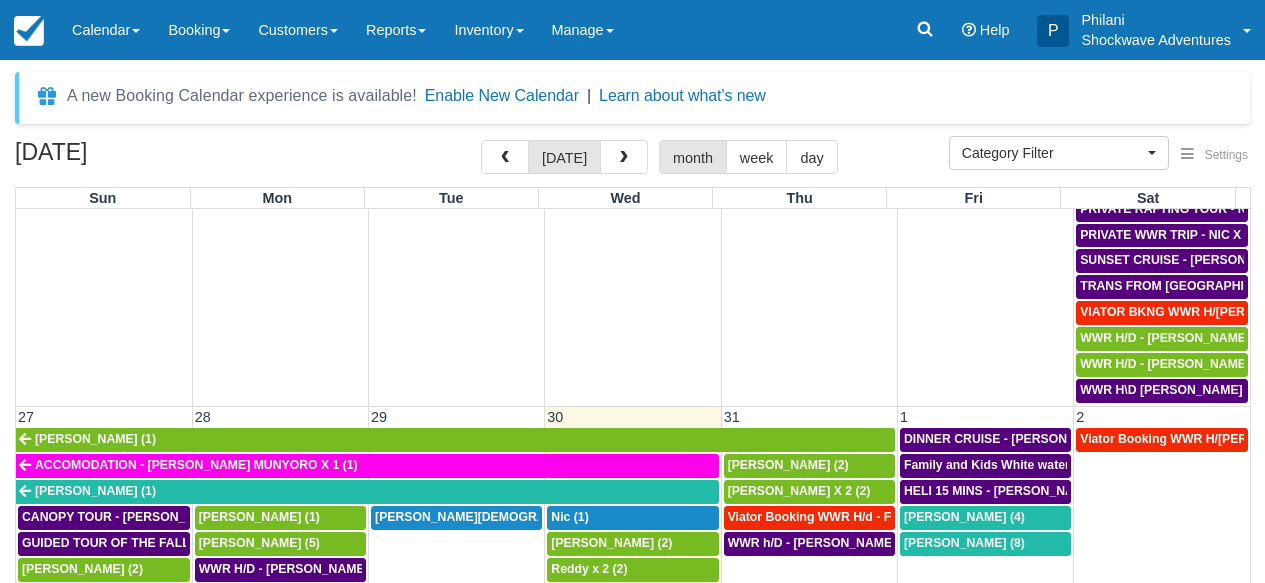 scroll, scrollTop: 1156, scrollLeft: 0, axis: vertical 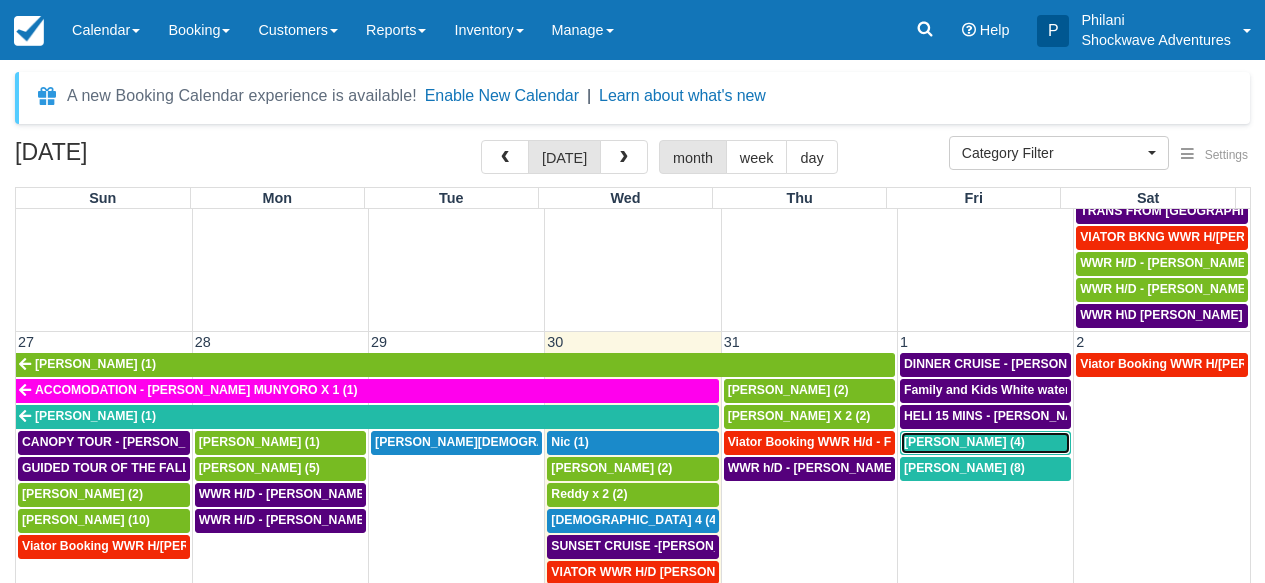 click on "Jenna Jamal (4)" at bounding box center [985, 443] 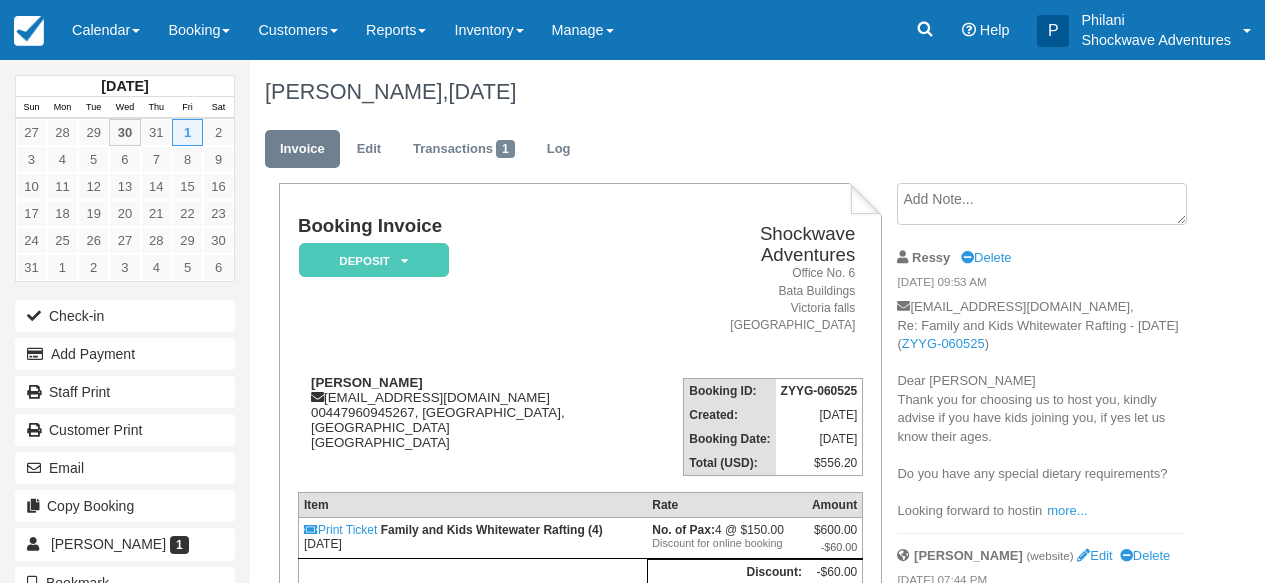 scroll, scrollTop: 144, scrollLeft: 0, axis: vertical 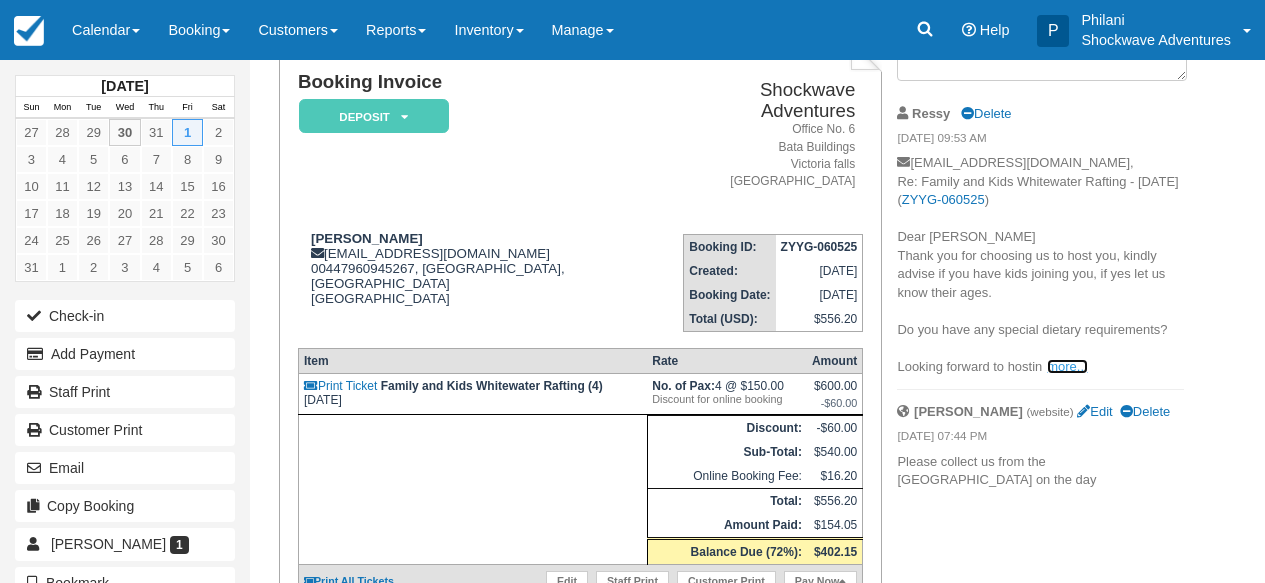 click on "more..." at bounding box center [1067, 366] 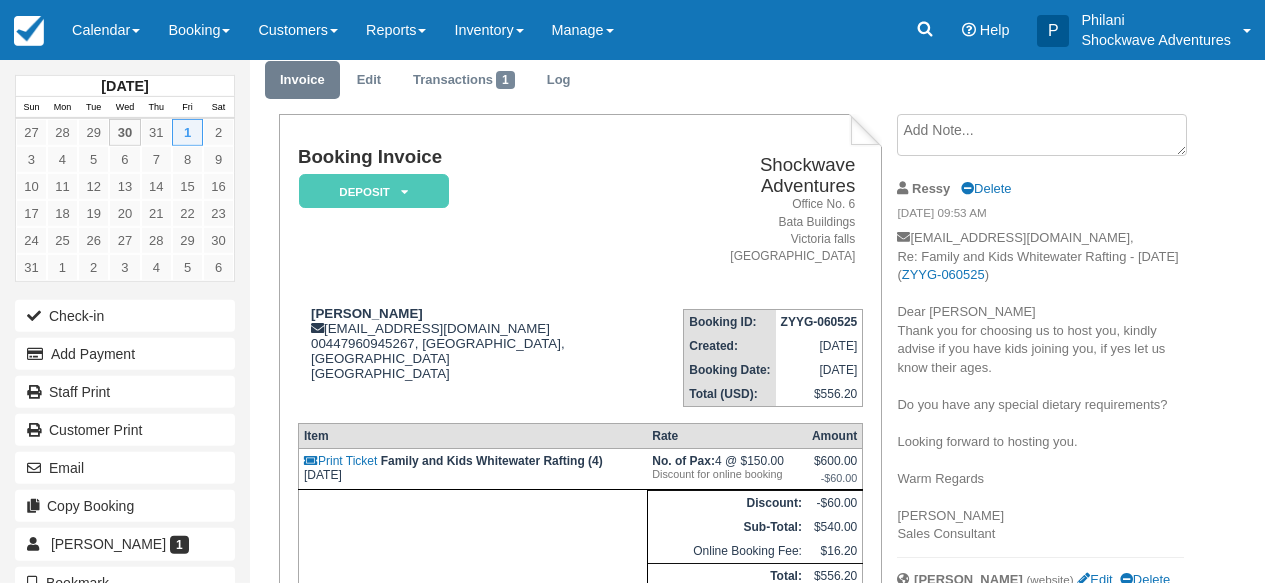 scroll, scrollTop: 64, scrollLeft: 0, axis: vertical 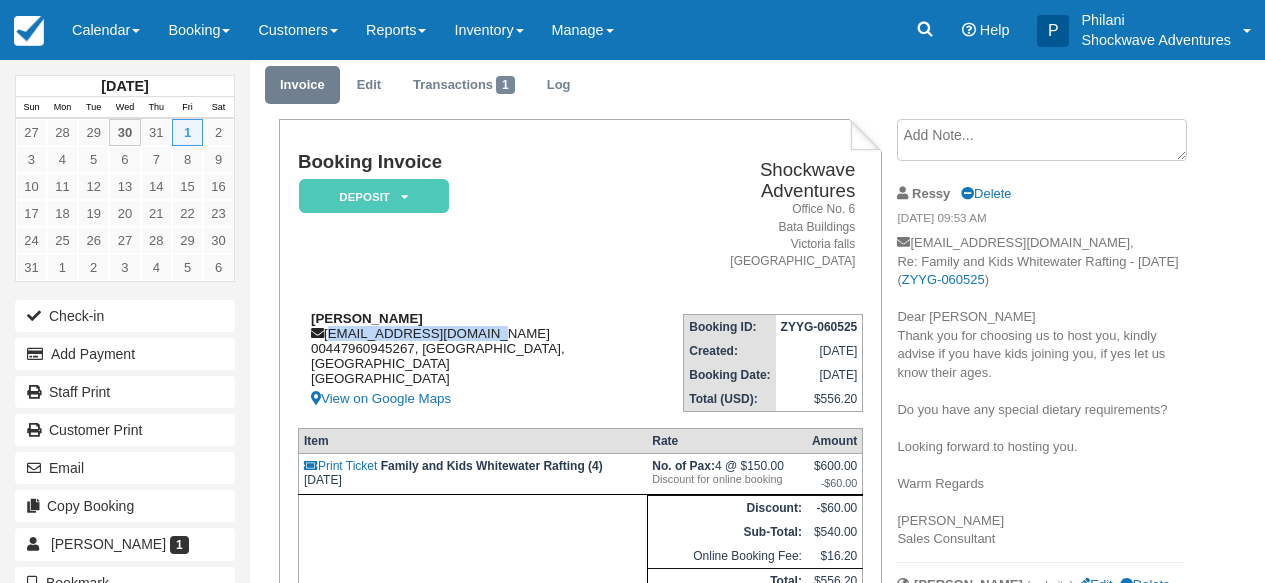 drag, startPoint x: 328, startPoint y: 317, endPoint x: 497, endPoint y: 317, distance: 169 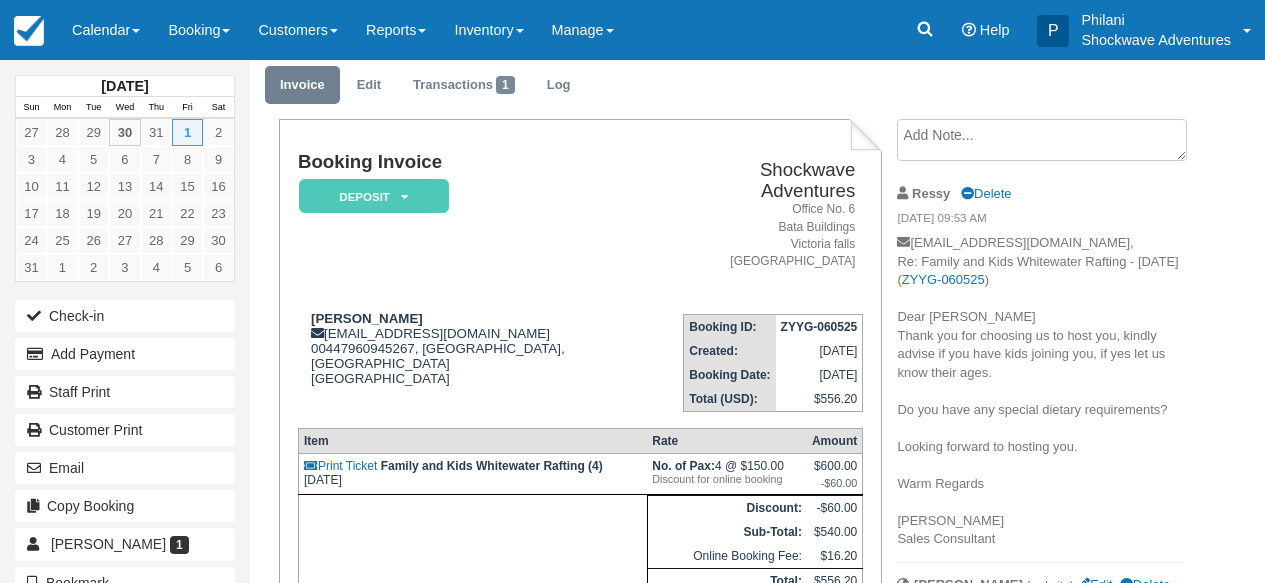 click on "Booking Invoice
Deposit   Pending Reserved Paid Waiting Cancelled NO LONGER COMING Enquiry WATER LEVELS V.I.P / TOURS Videos Merchandise ACCOUNTS BOKUN ACC" at bounding box center [481, 225] 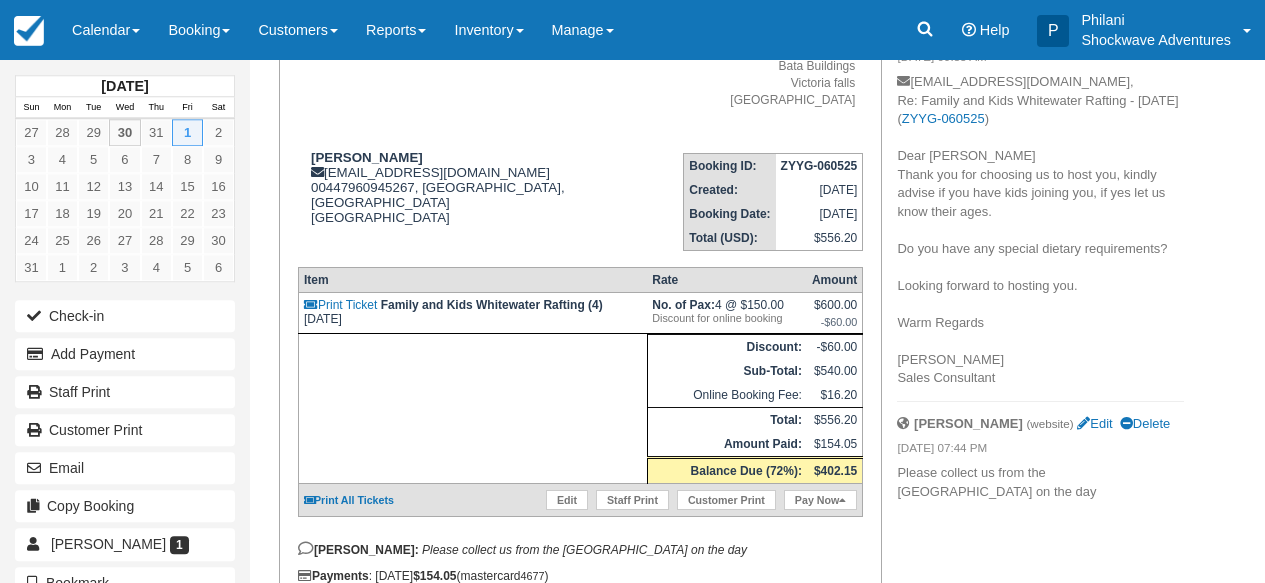 scroll, scrollTop: 224, scrollLeft: 0, axis: vertical 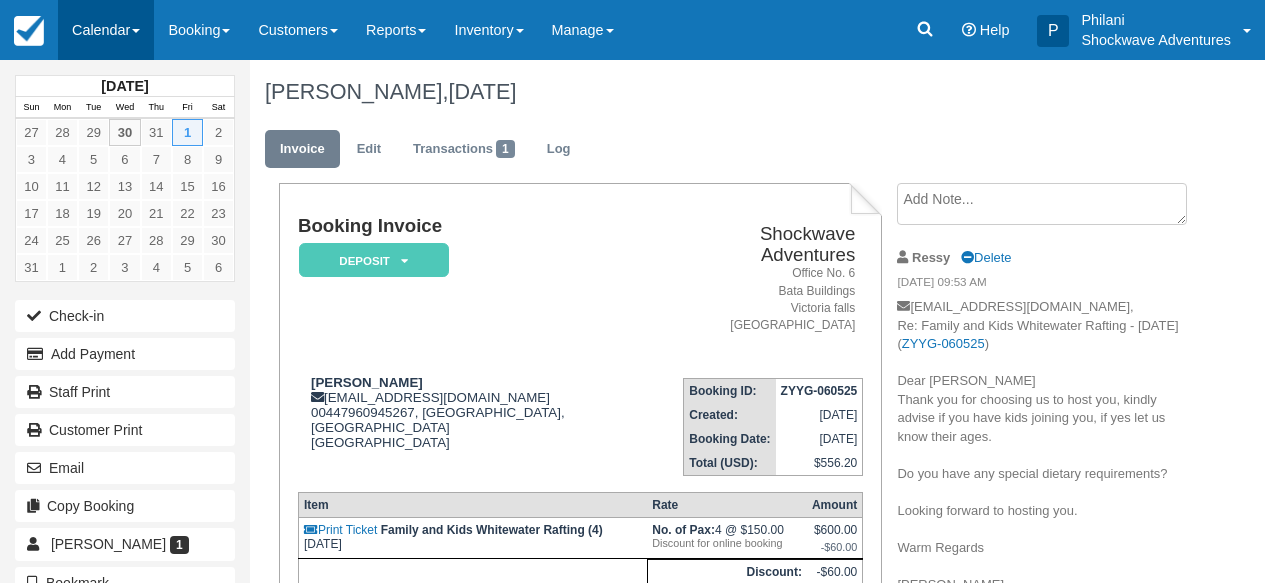 click on "Calendar" at bounding box center (106, 30) 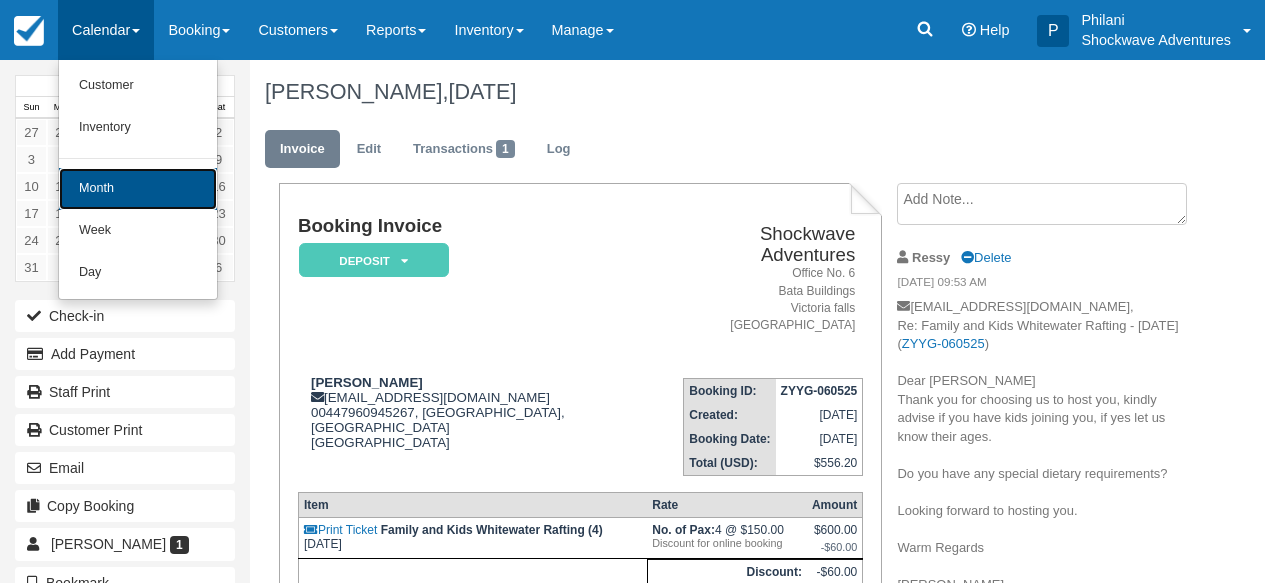click on "Month" at bounding box center [138, 189] 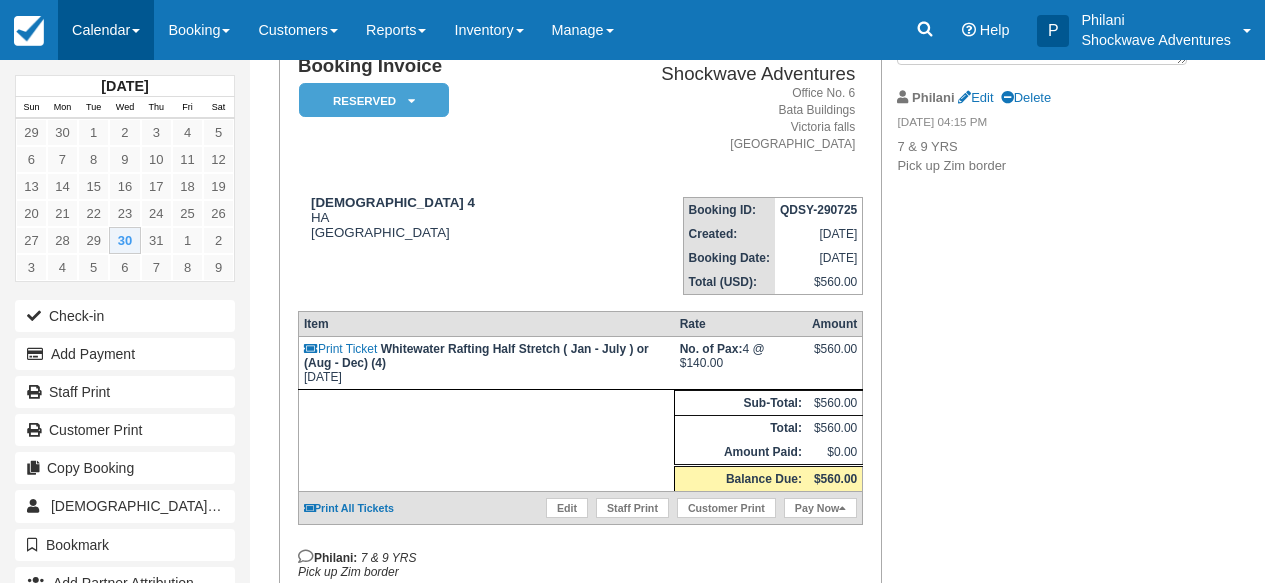 click on "Calendar" at bounding box center (106, 30) 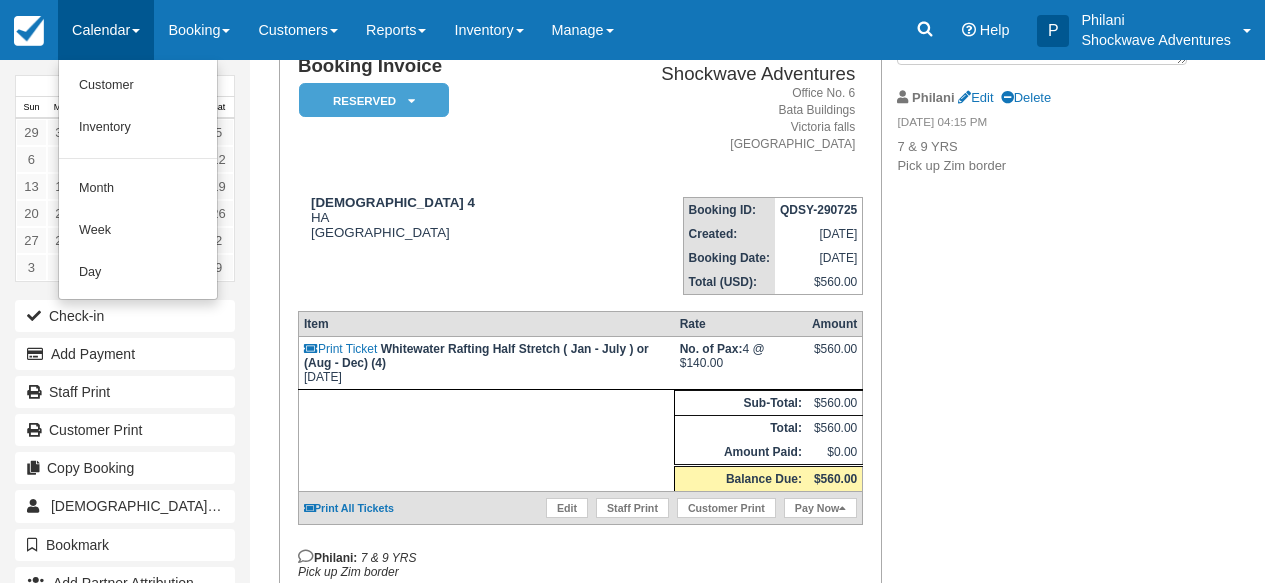 scroll, scrollTop: 160, scrollLeft: 0, axis: vertical 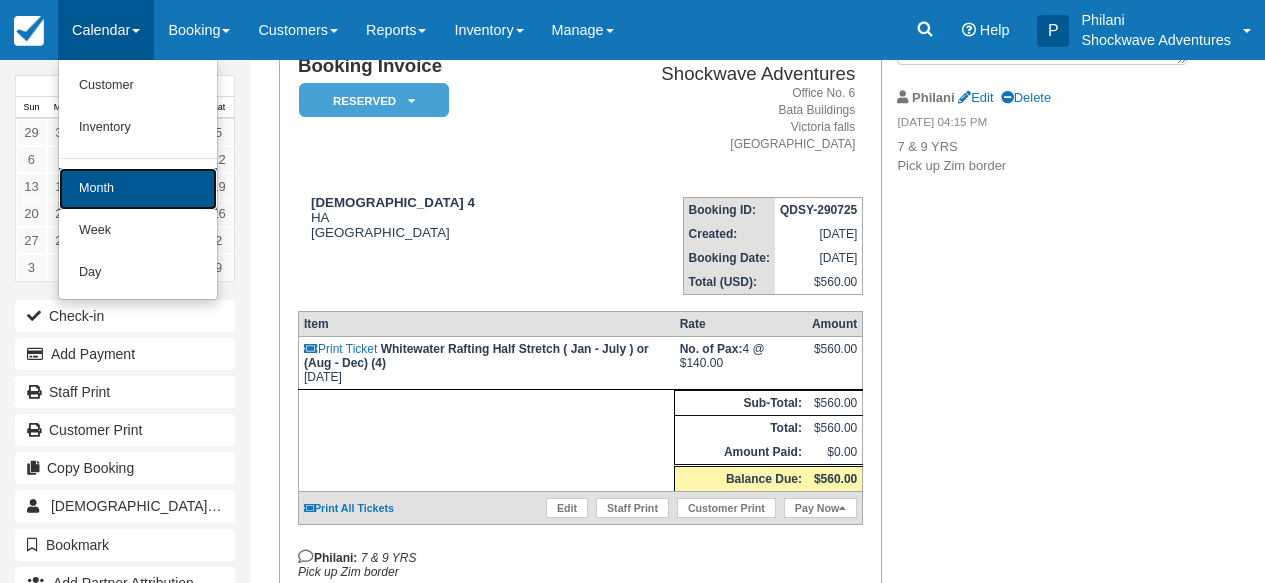click on "Month" at bounding box center [138, 189] 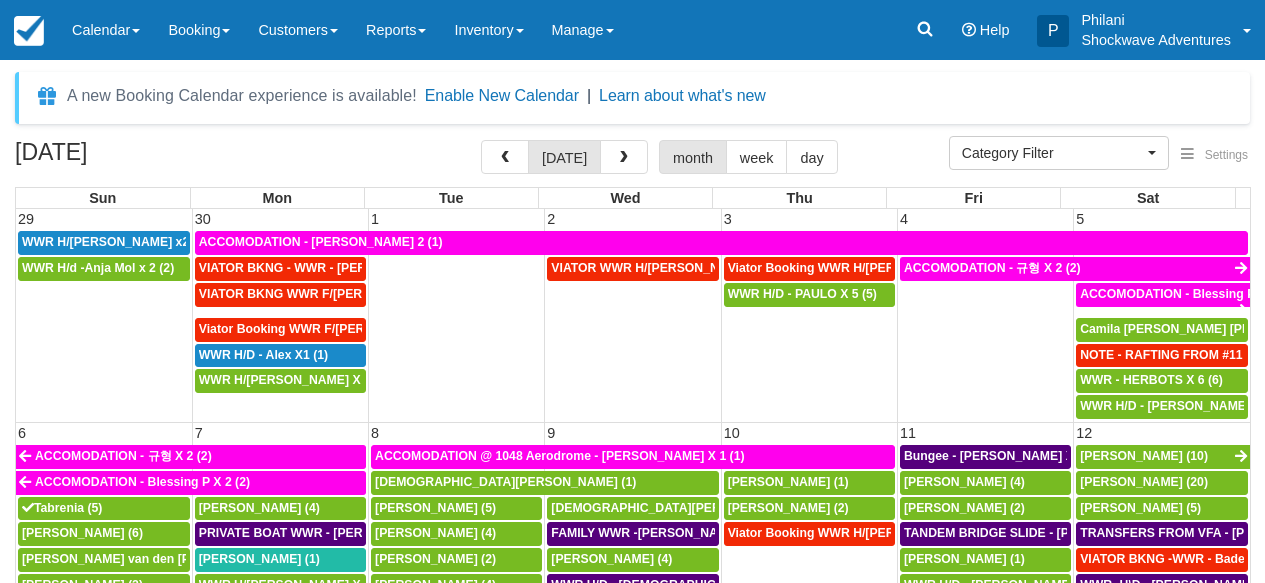select 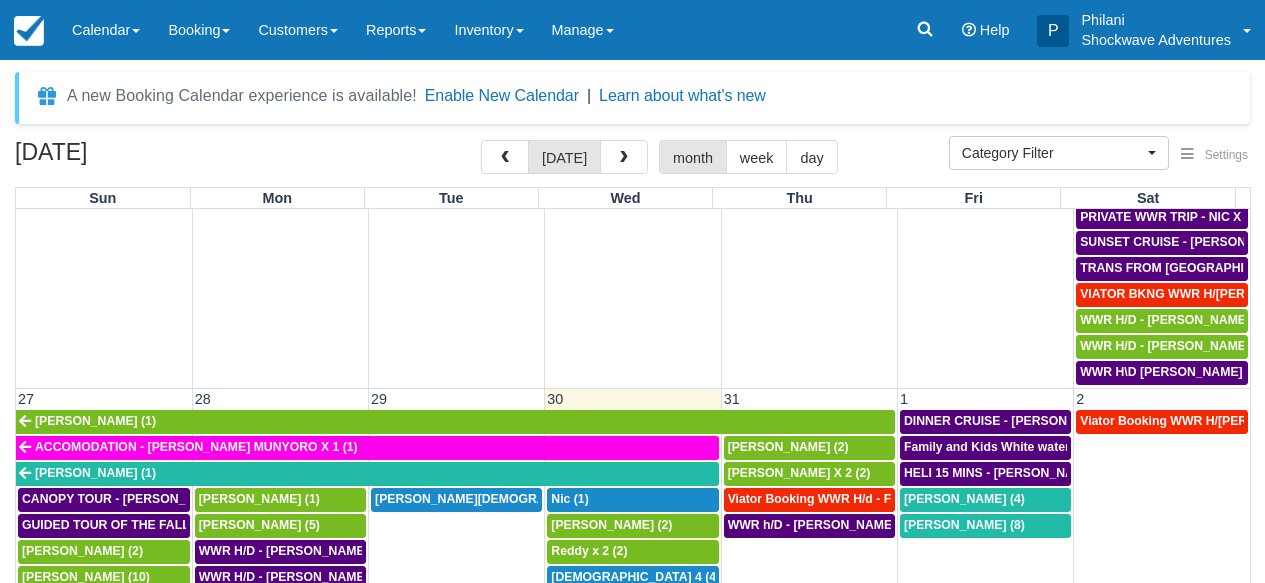 scroll, scrollTop: 1156, scrollLeft: 0, axis: vertical 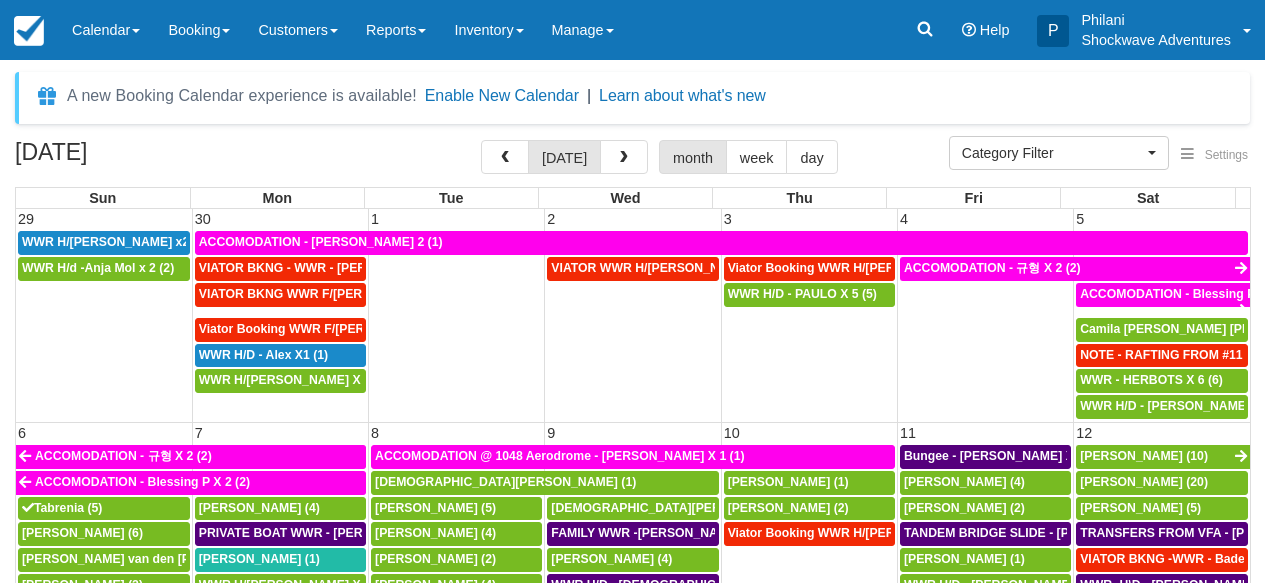 select 